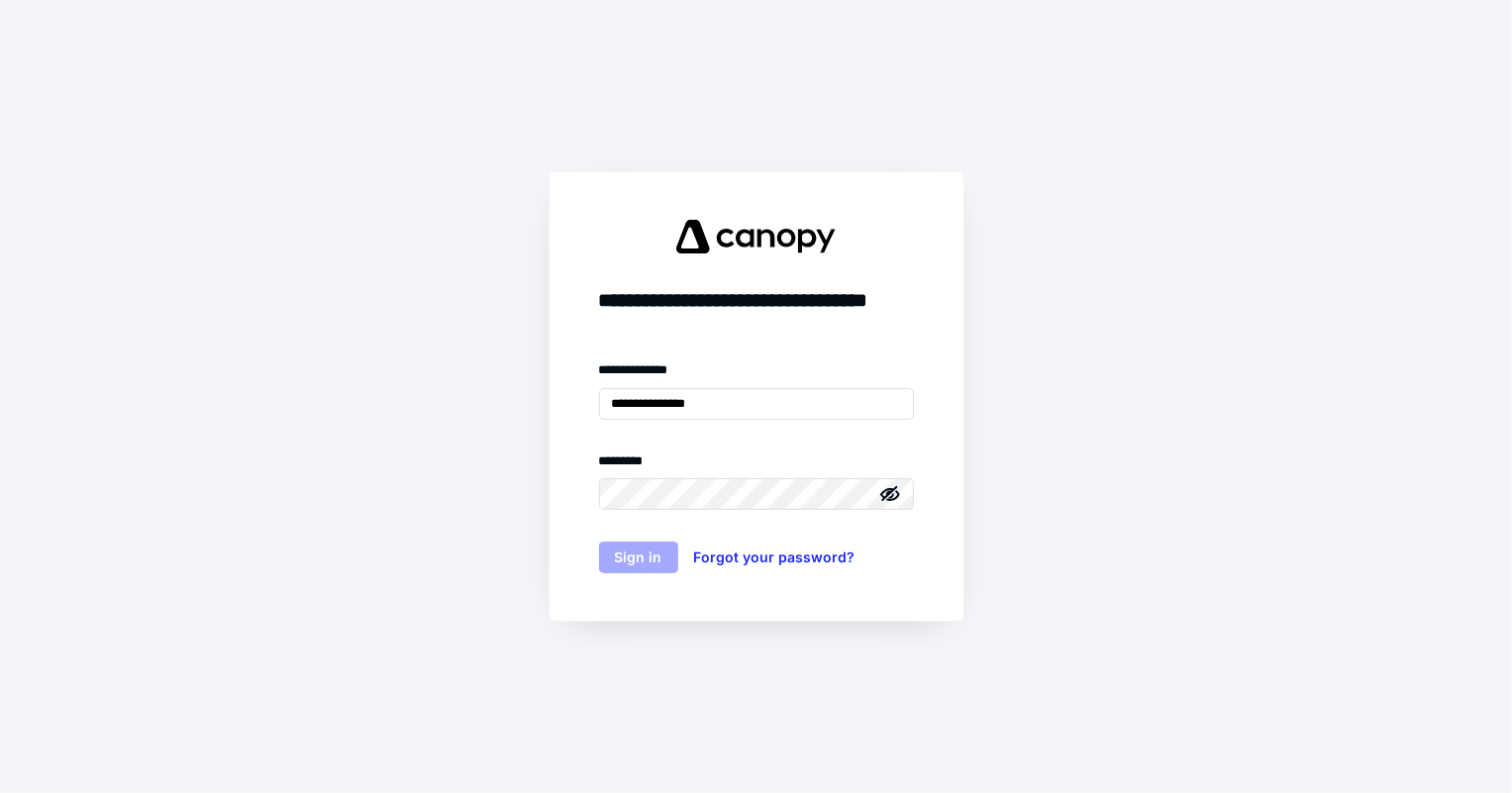 scroll, scrollTop: 0, scrollLeft: 0, axis: both 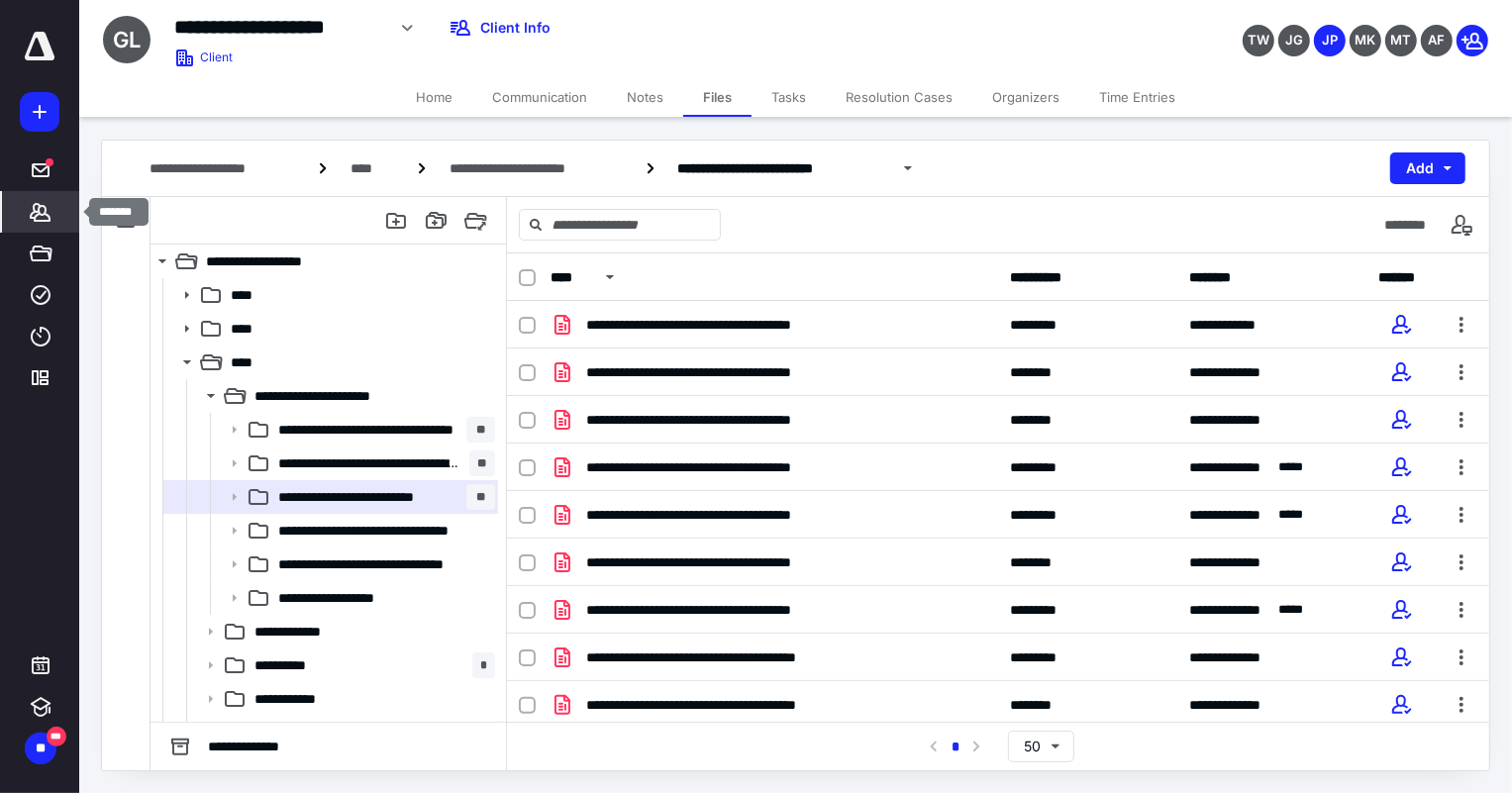 click 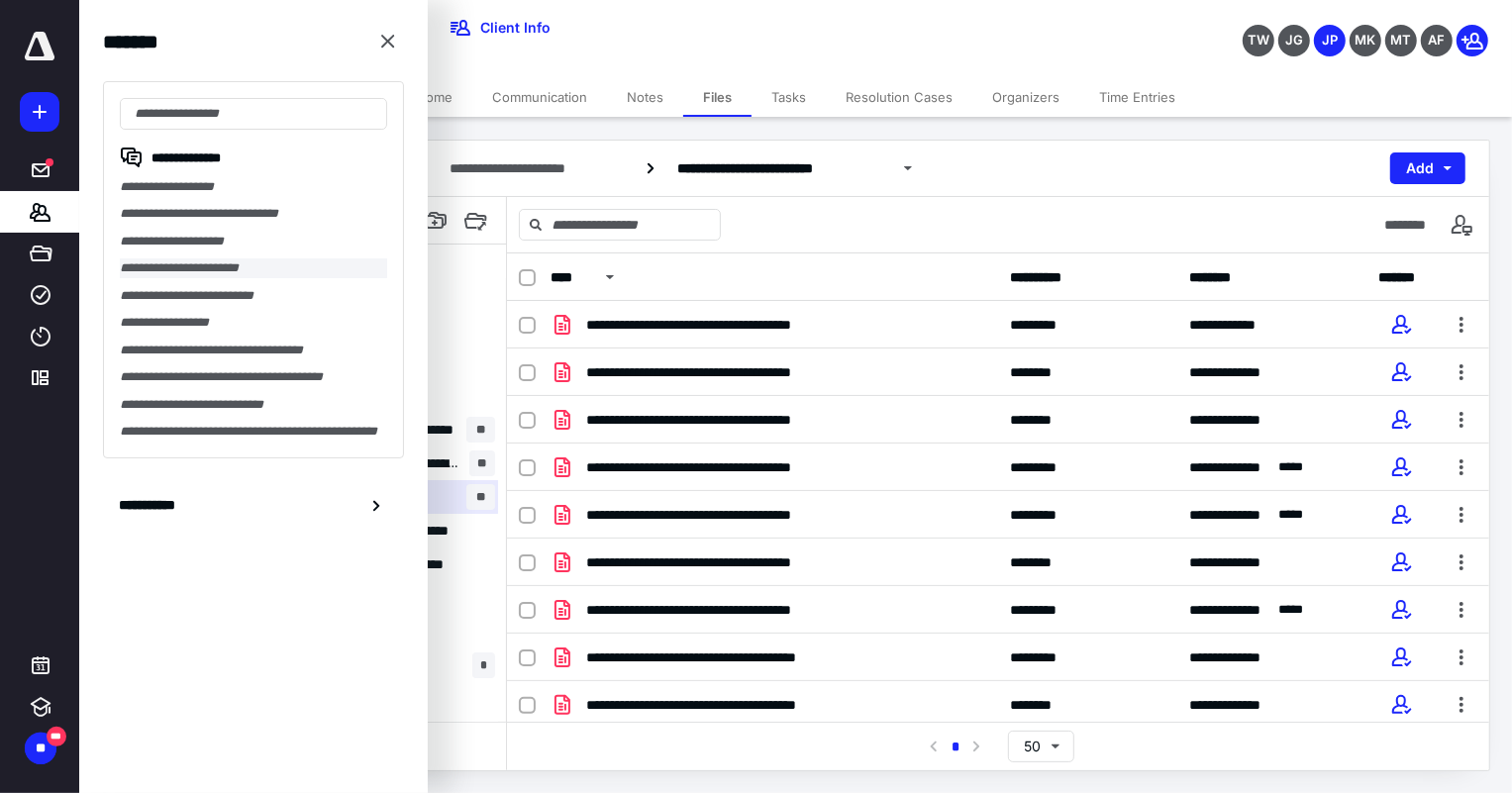 click on "**********" at bounding box center (253, 267) 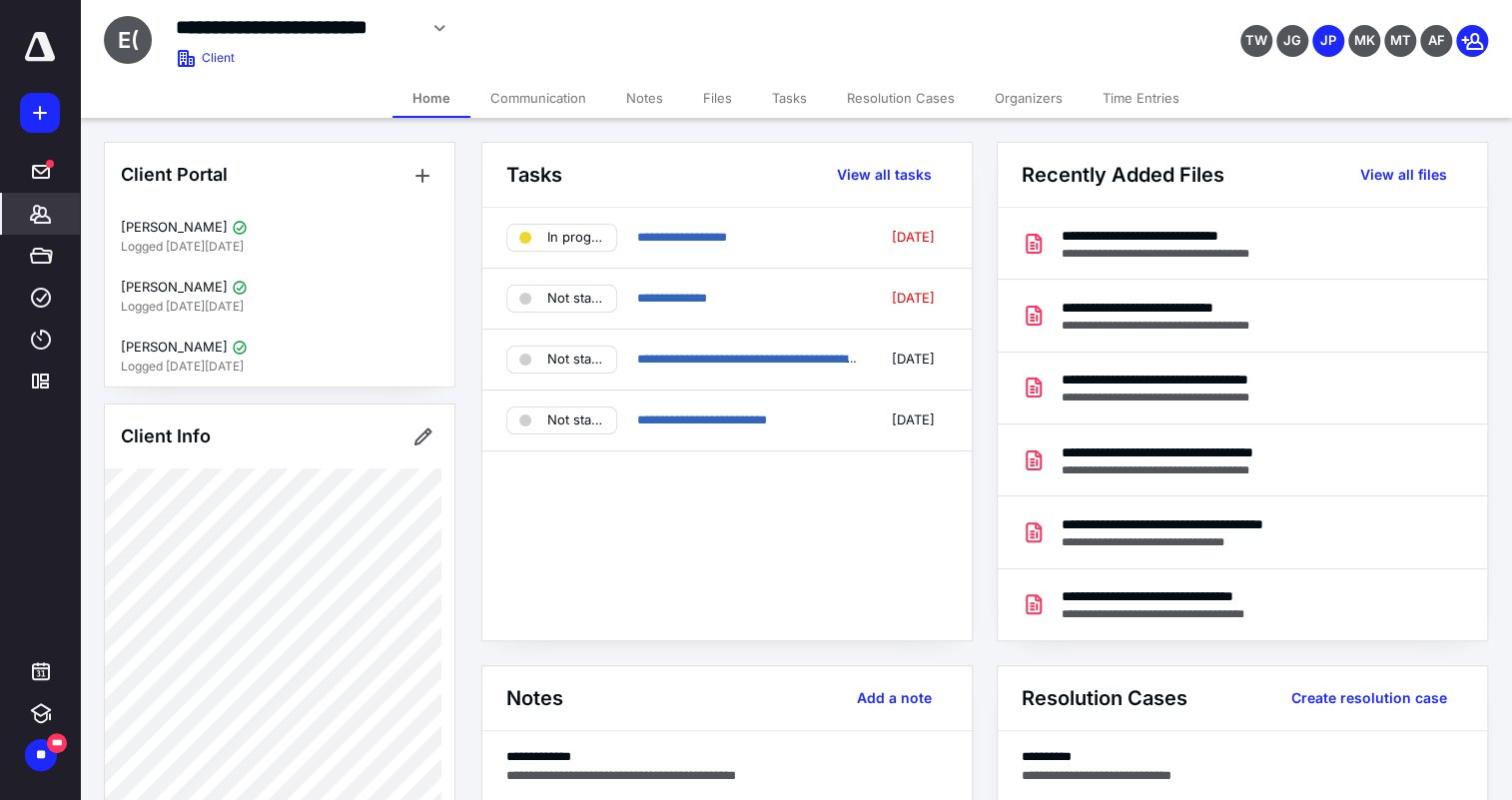 click on "Files" at bounding box center (717, 98) 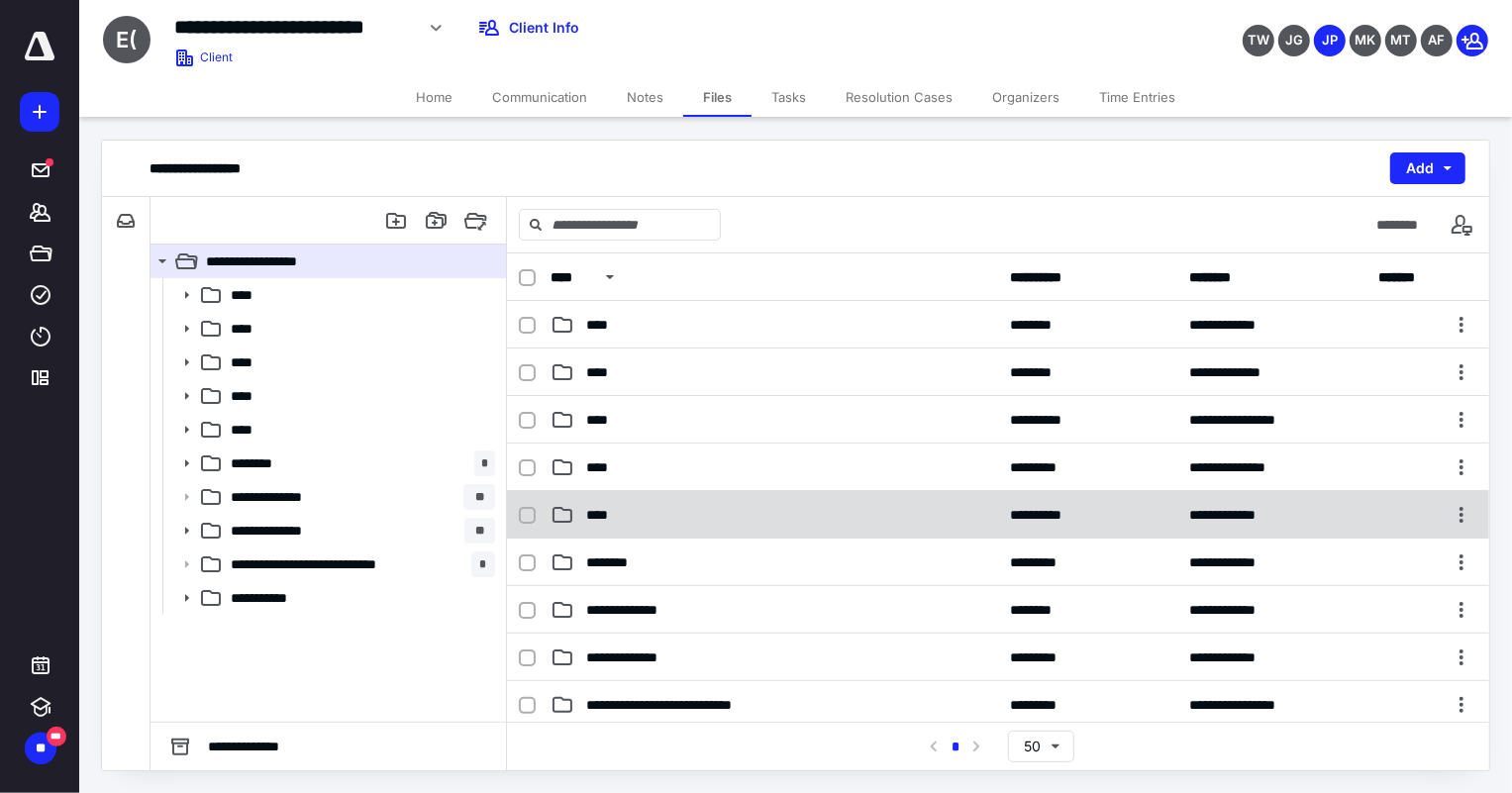 click on "**********" at bounding box center (998, 515) 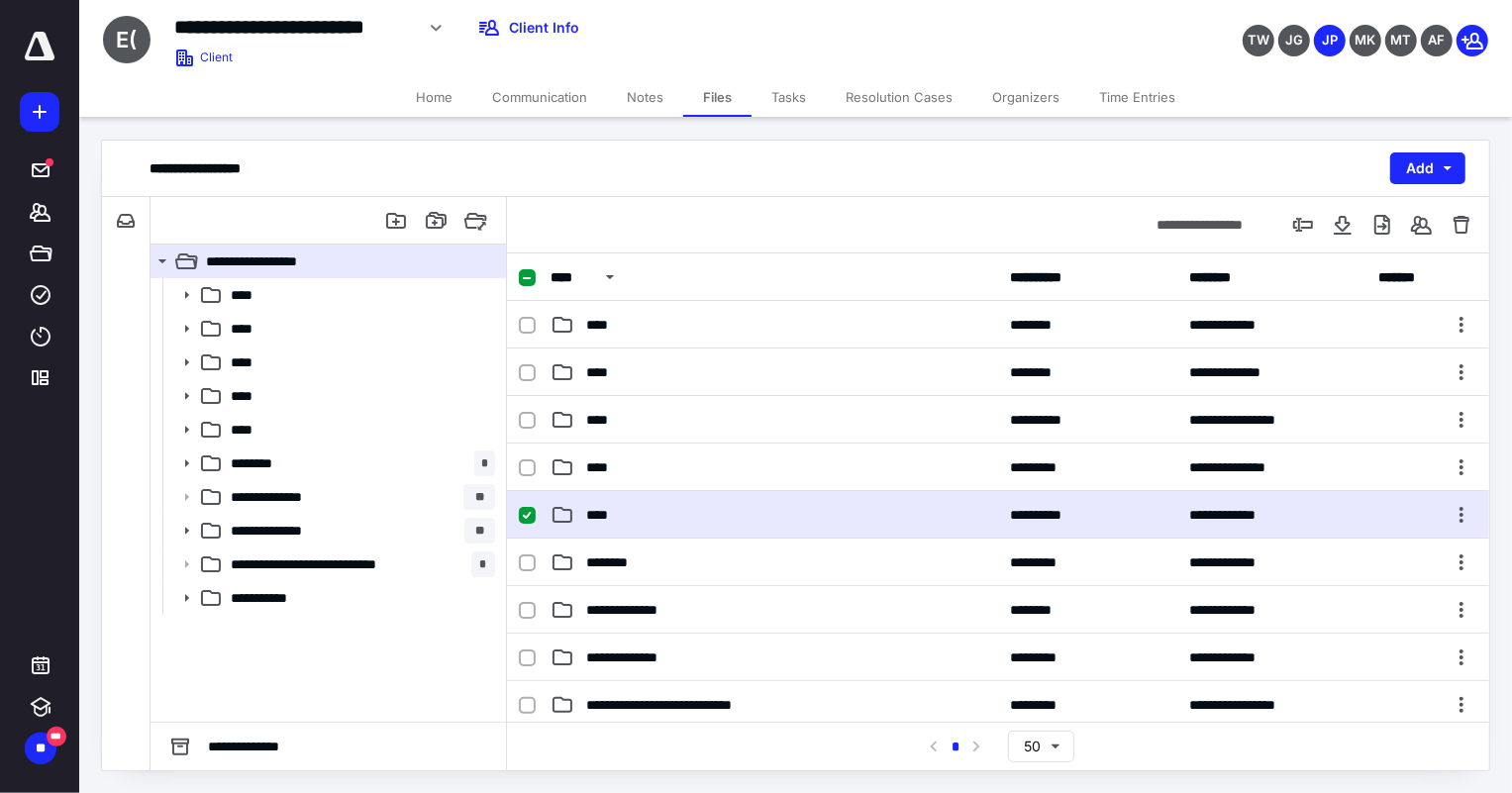 click on "**********" at bounding box center (998, 515) 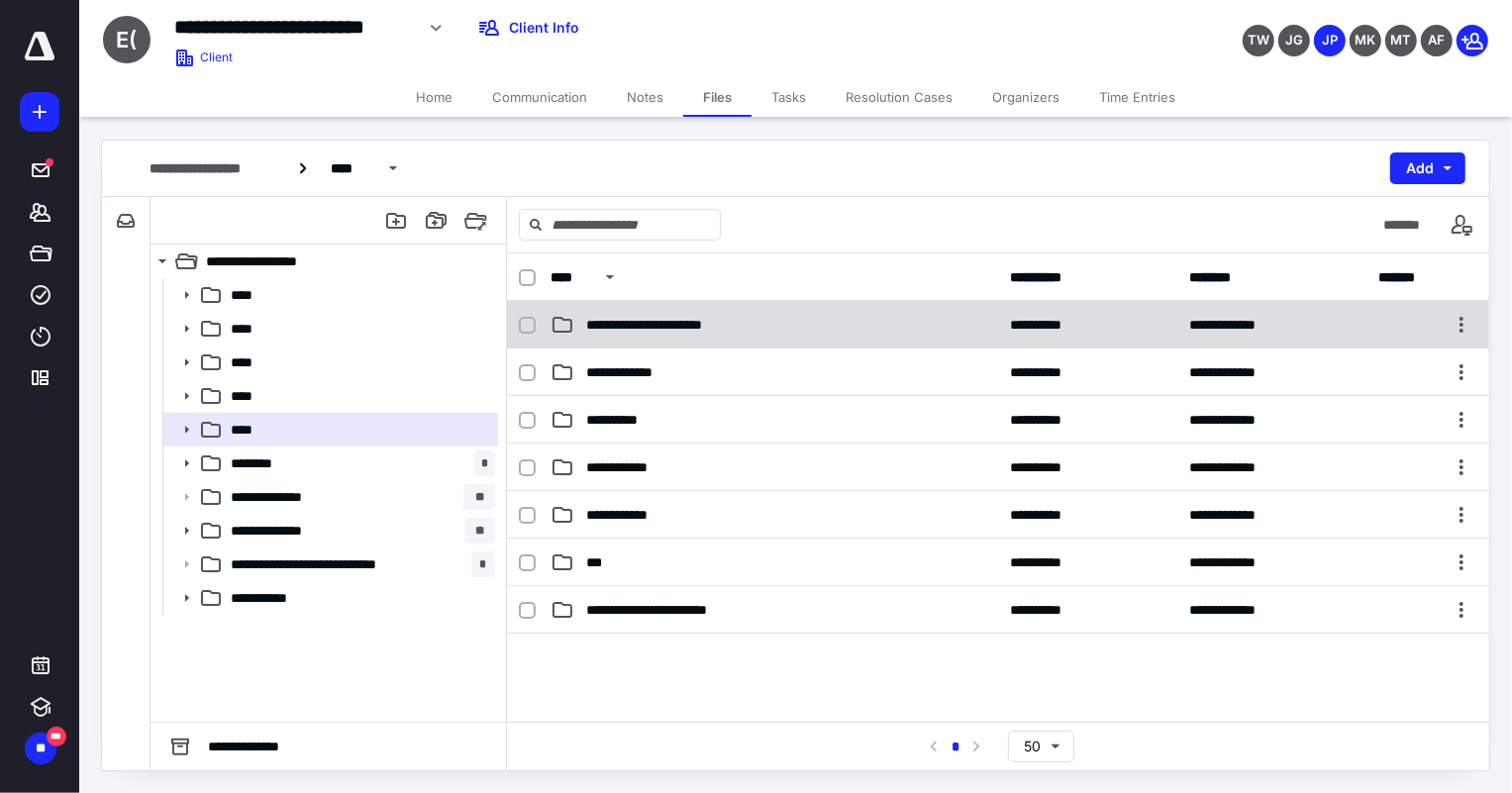 click on "**********" at bounding box center (672, 325) 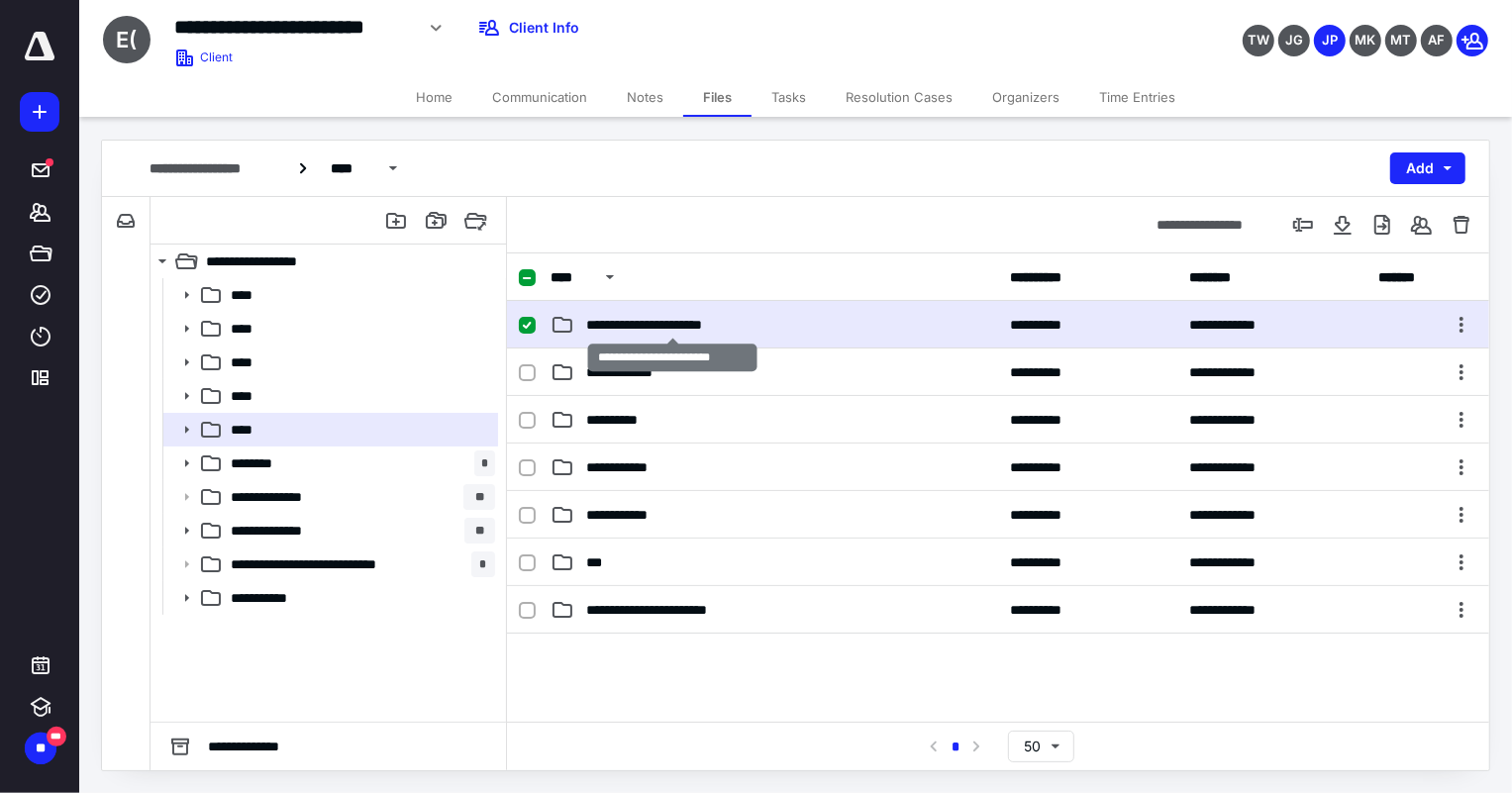 click on "**********" at bounding box center (672, 325) 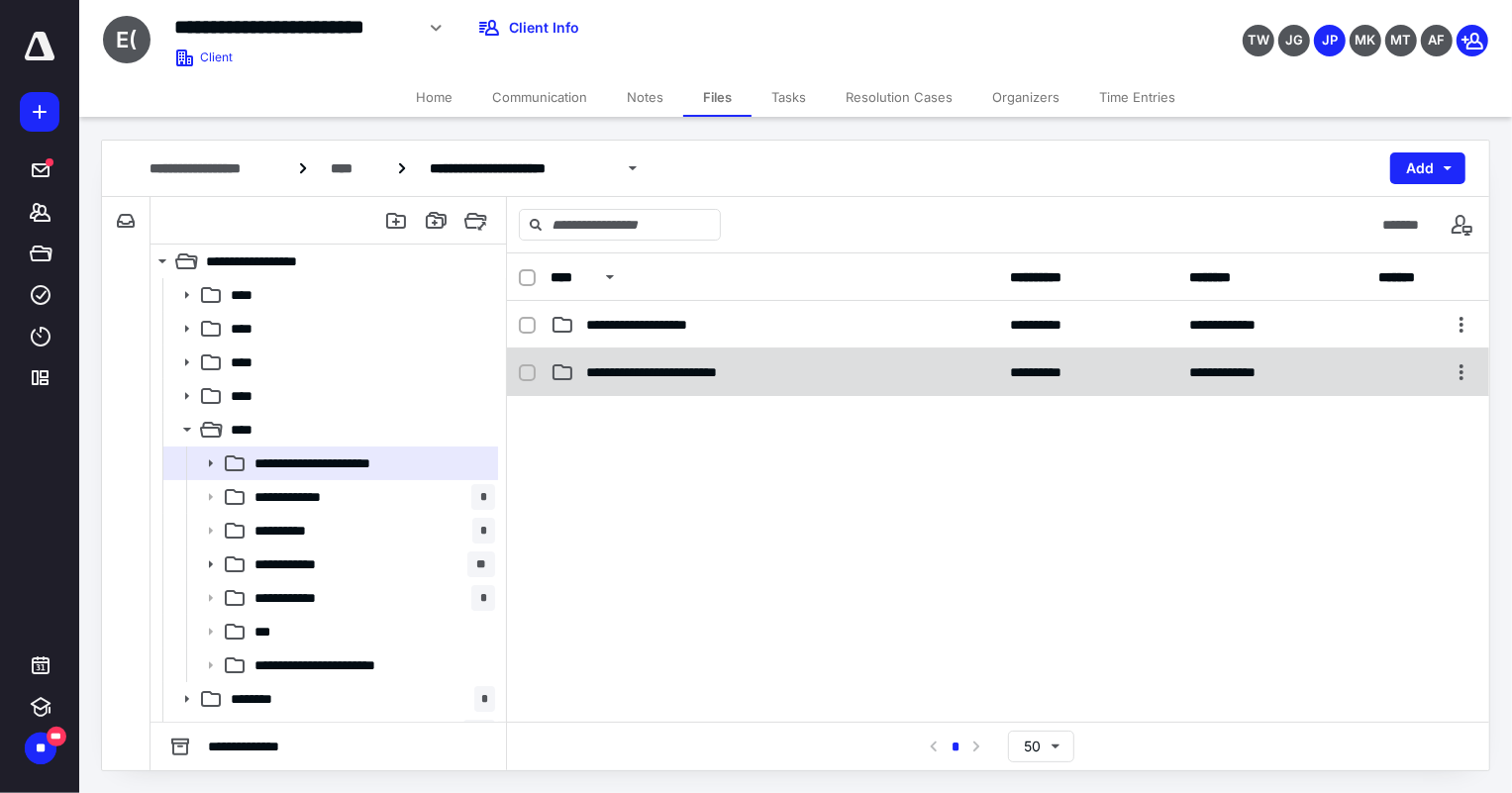 click on "**********" at bounding box center [680, 372] 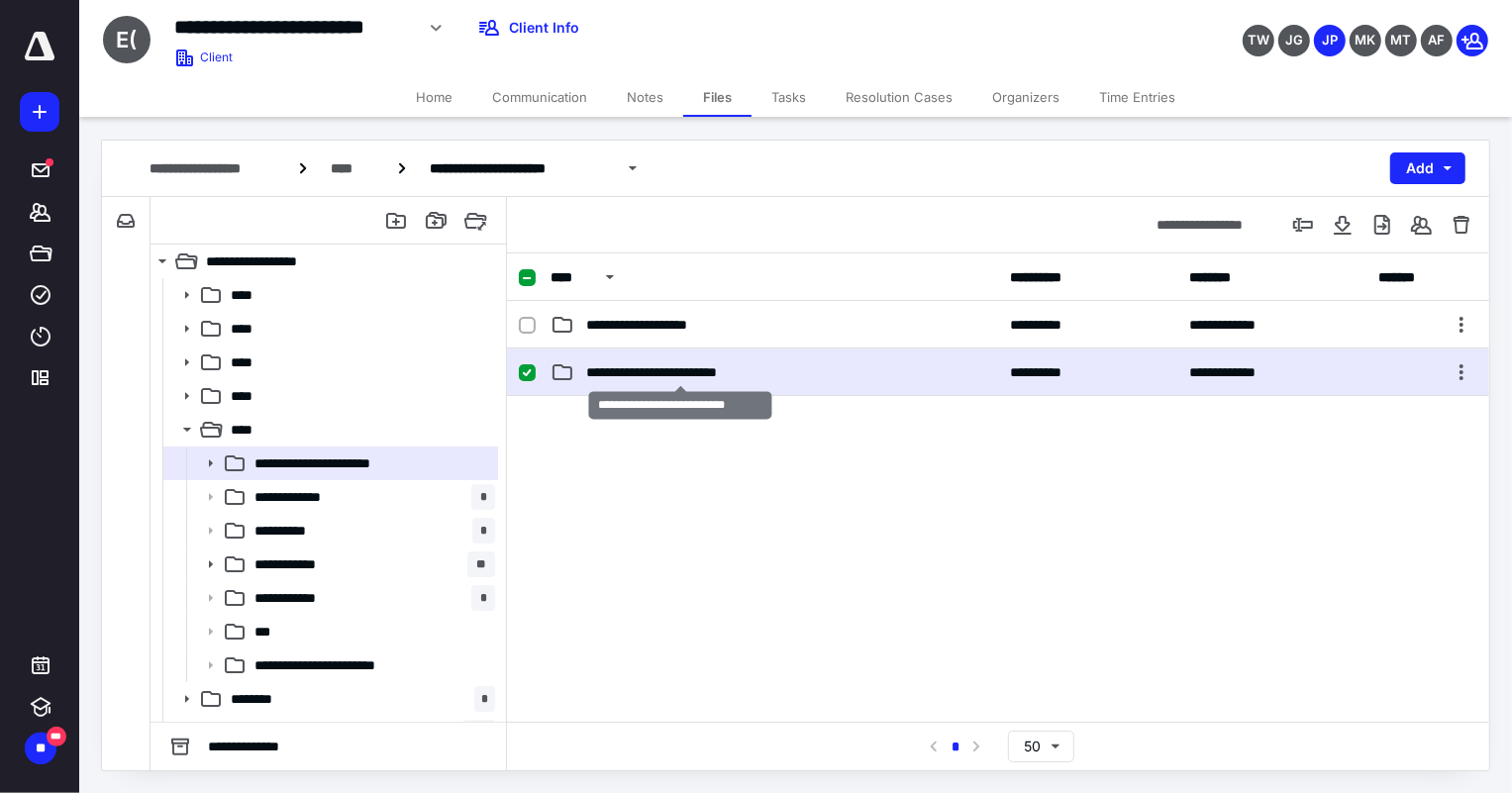 click on "**********" at bounding box center [680, 372] 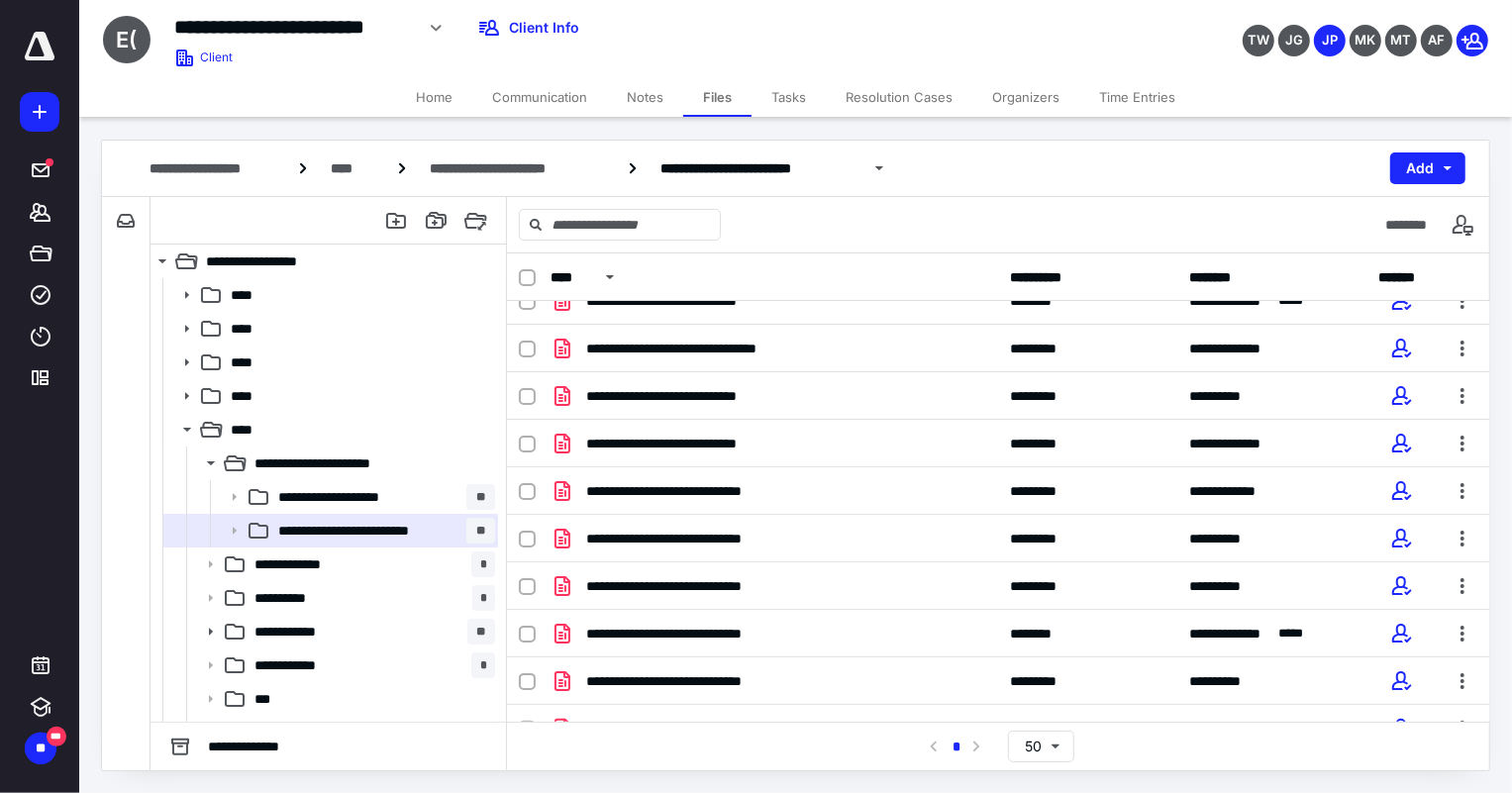 scroll, scrollTop: 195, scrollLeft: 0, axis: vertical 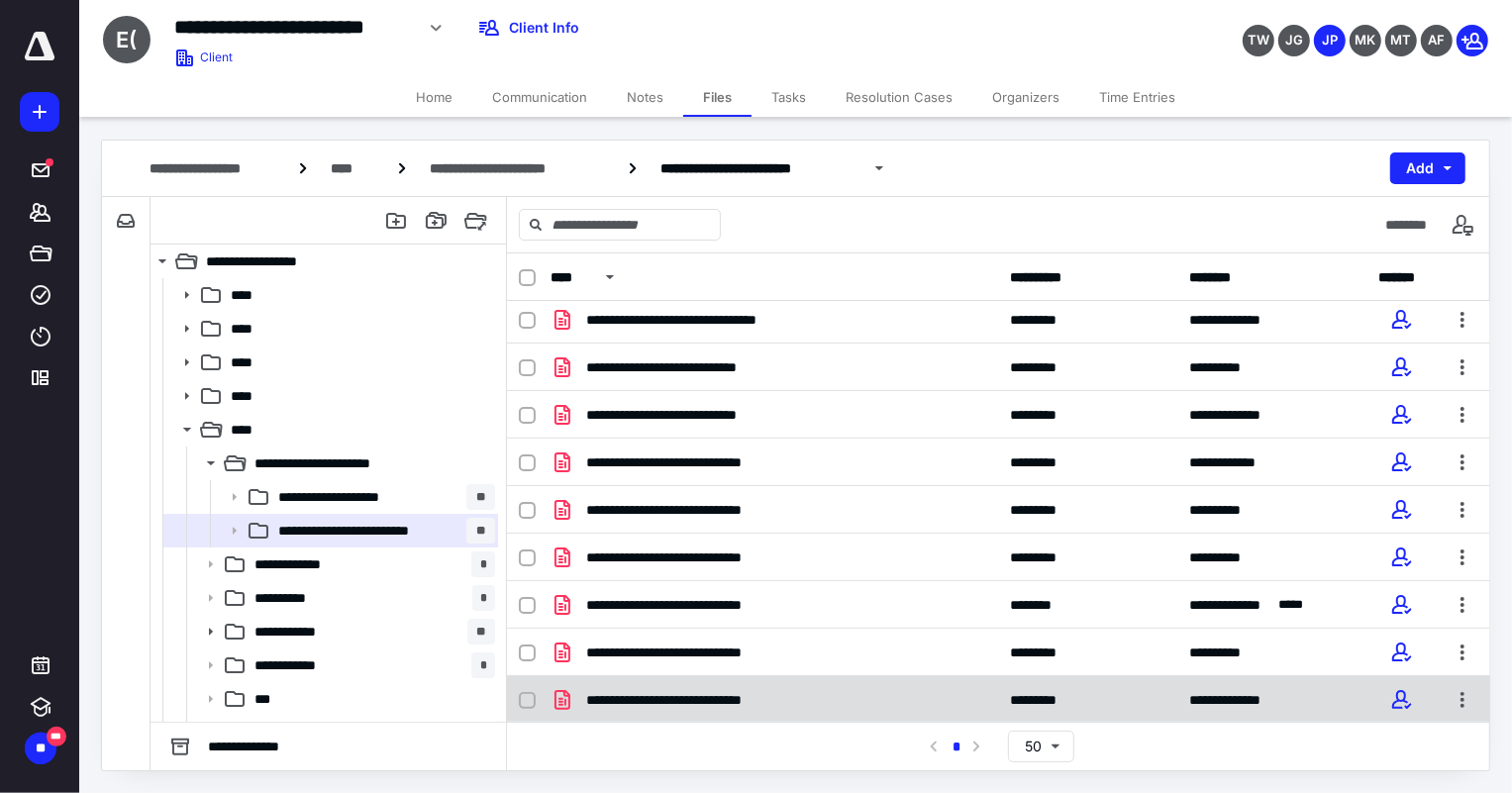 click on "**********" at bounding box center [711, 700] 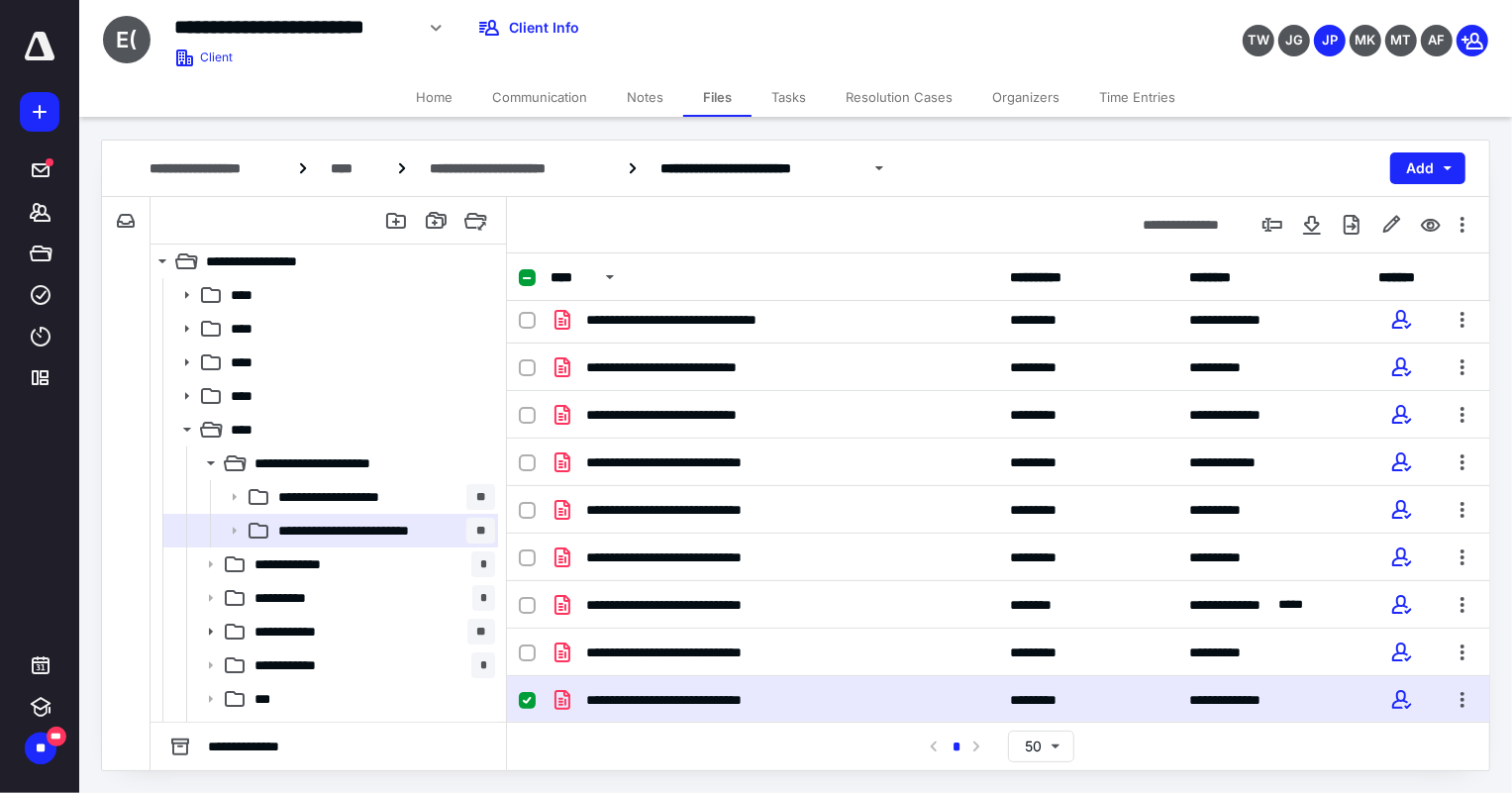 click on "**********" at bounding box center (711, 700) 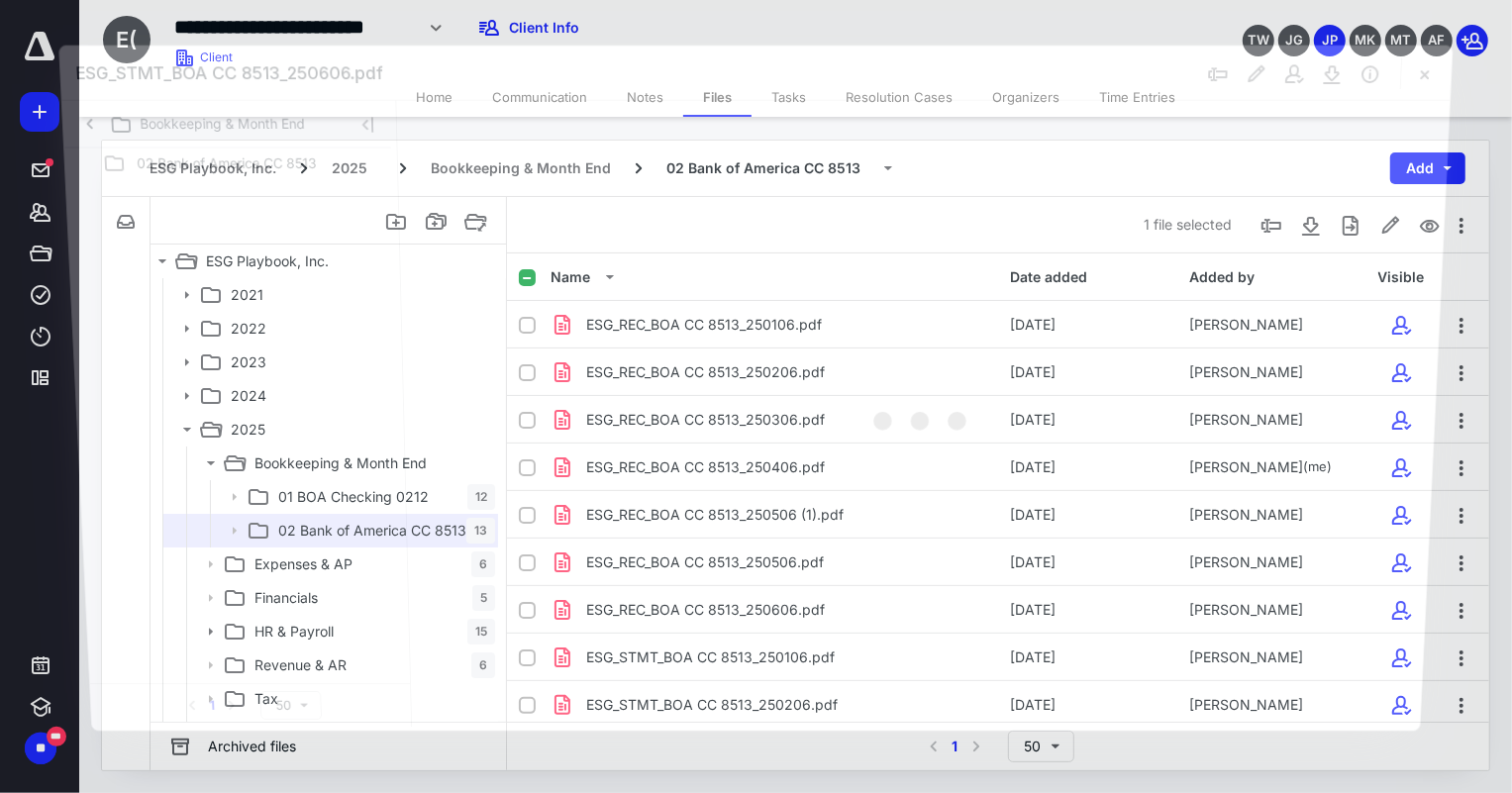 scroll, scrollTop: 195, scrollLeft: 0, axis: vertical 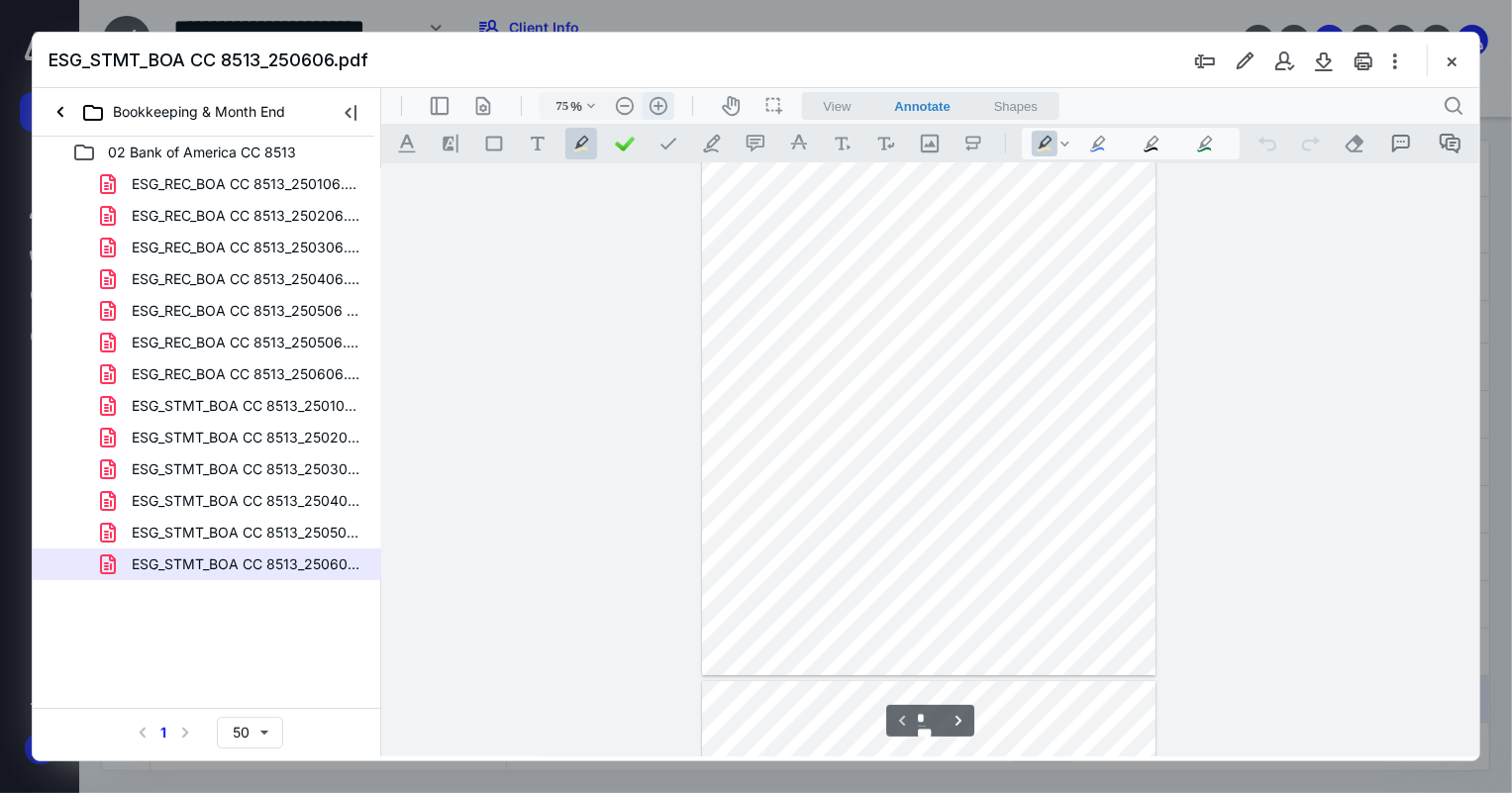 click on ".cls-1{fill:#abb0c4;} icon - header - zoom - in - line" at bounding box center [657, 105] 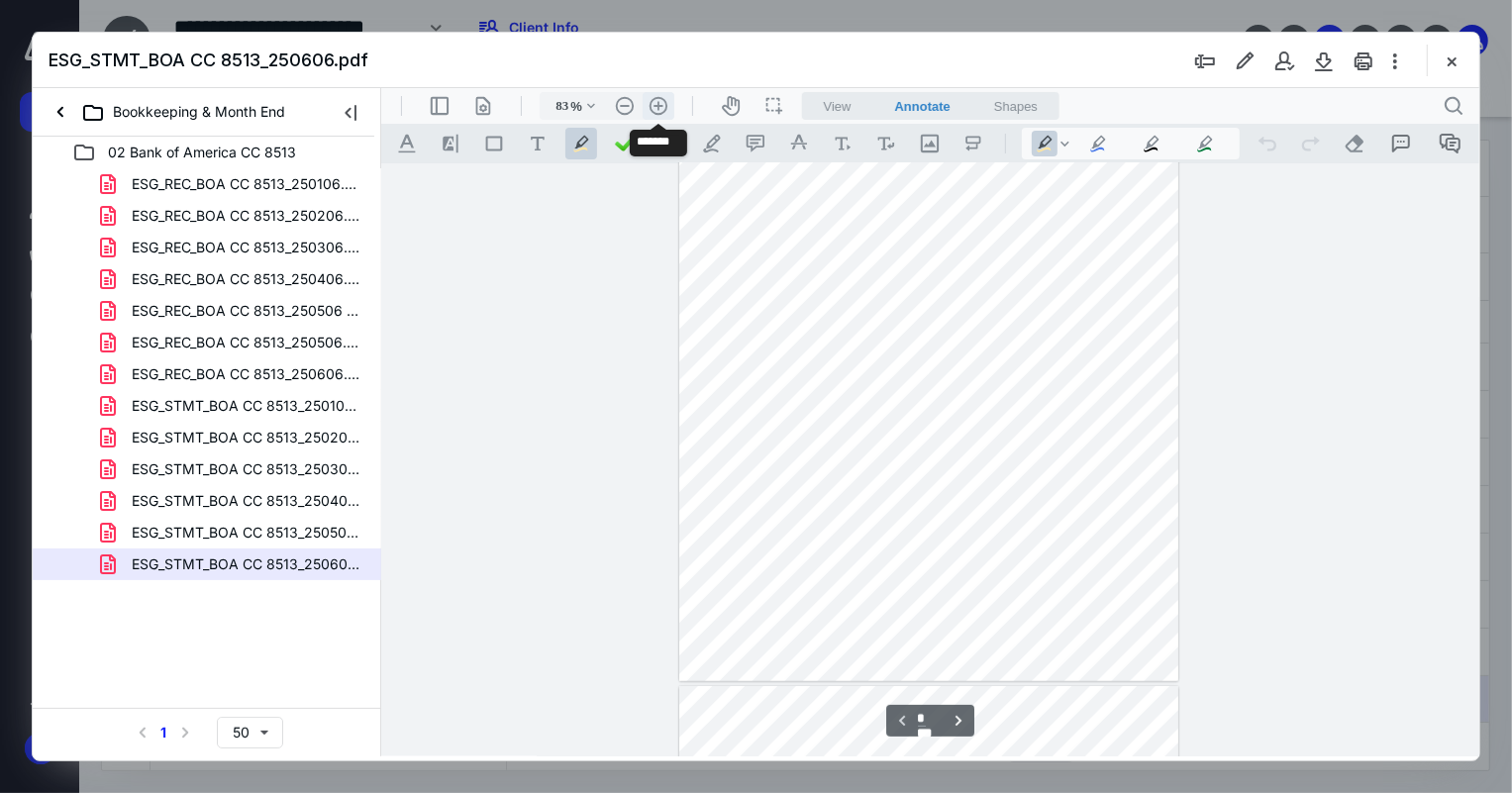click on ".cls-1{fill:#abb0c4;} icon - header - zoom - in - line" at bounding box center [657, 105] 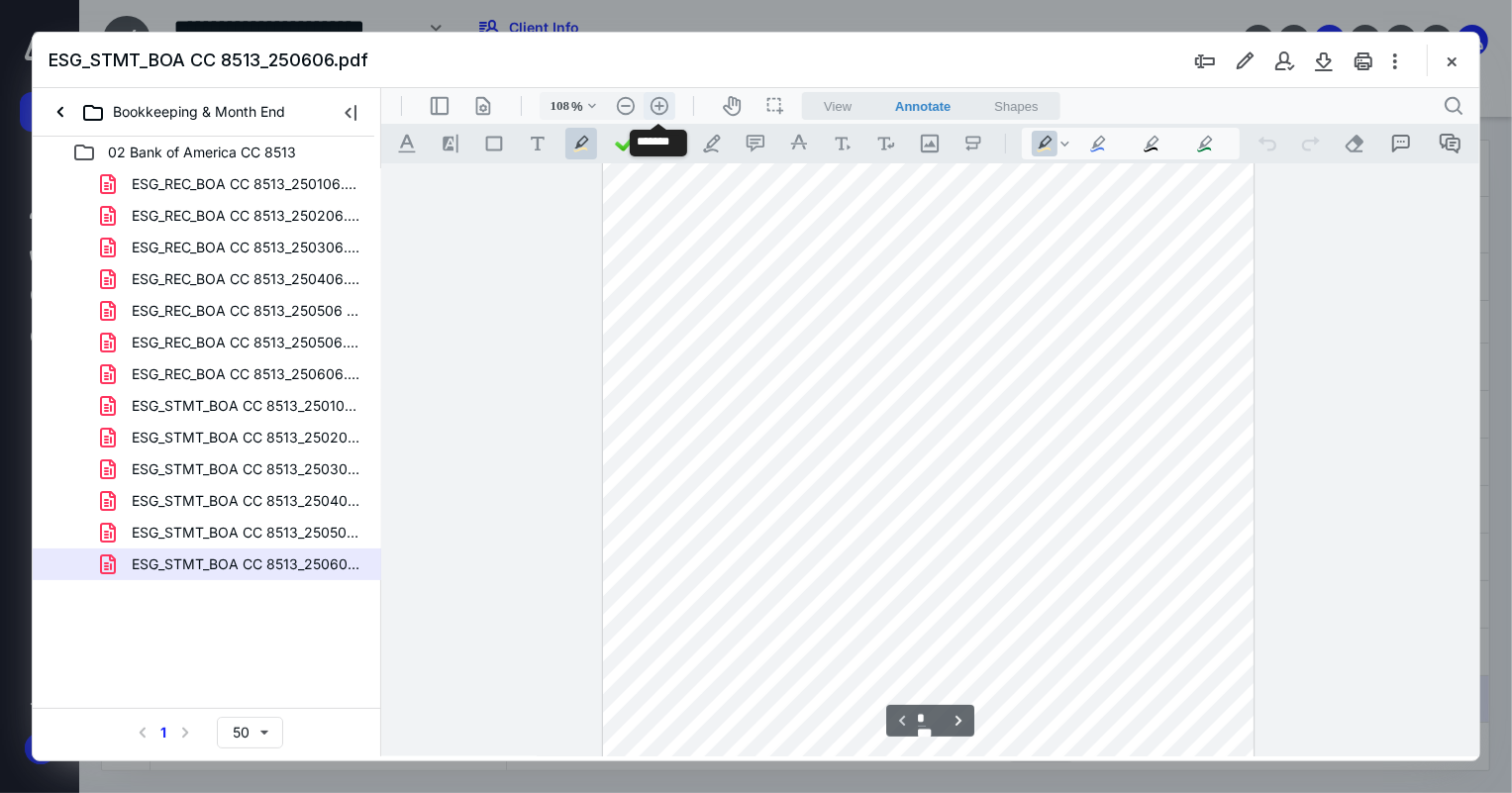 click on ".cls-1{fill:#abb0c4;} icon - header - zoom - in - line" at bounding box center [658, 105] 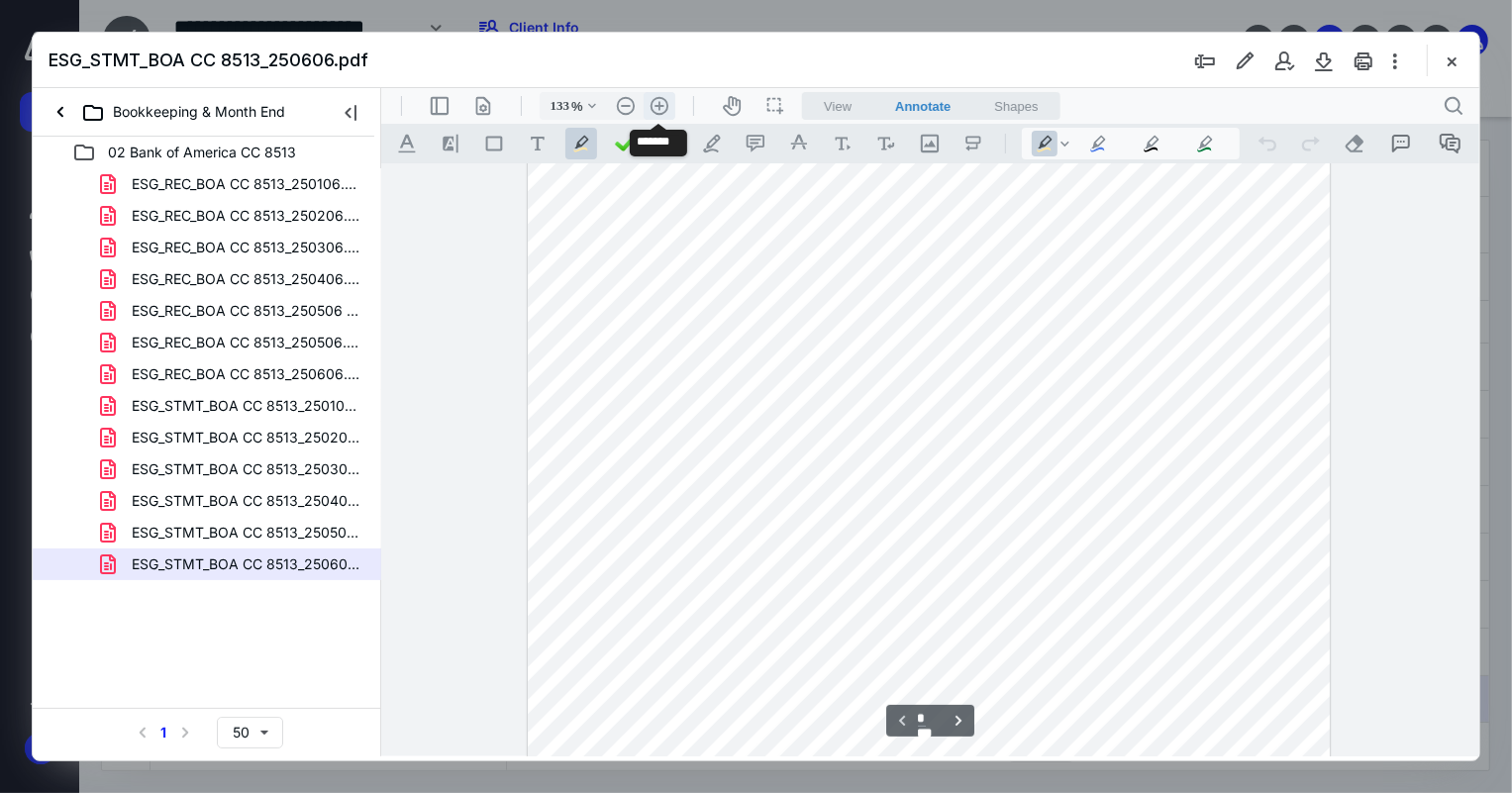 click on ".cls-1{fill:#abb0c4;} icon - header - zoom - in - line" at bounding box center [658, 105] 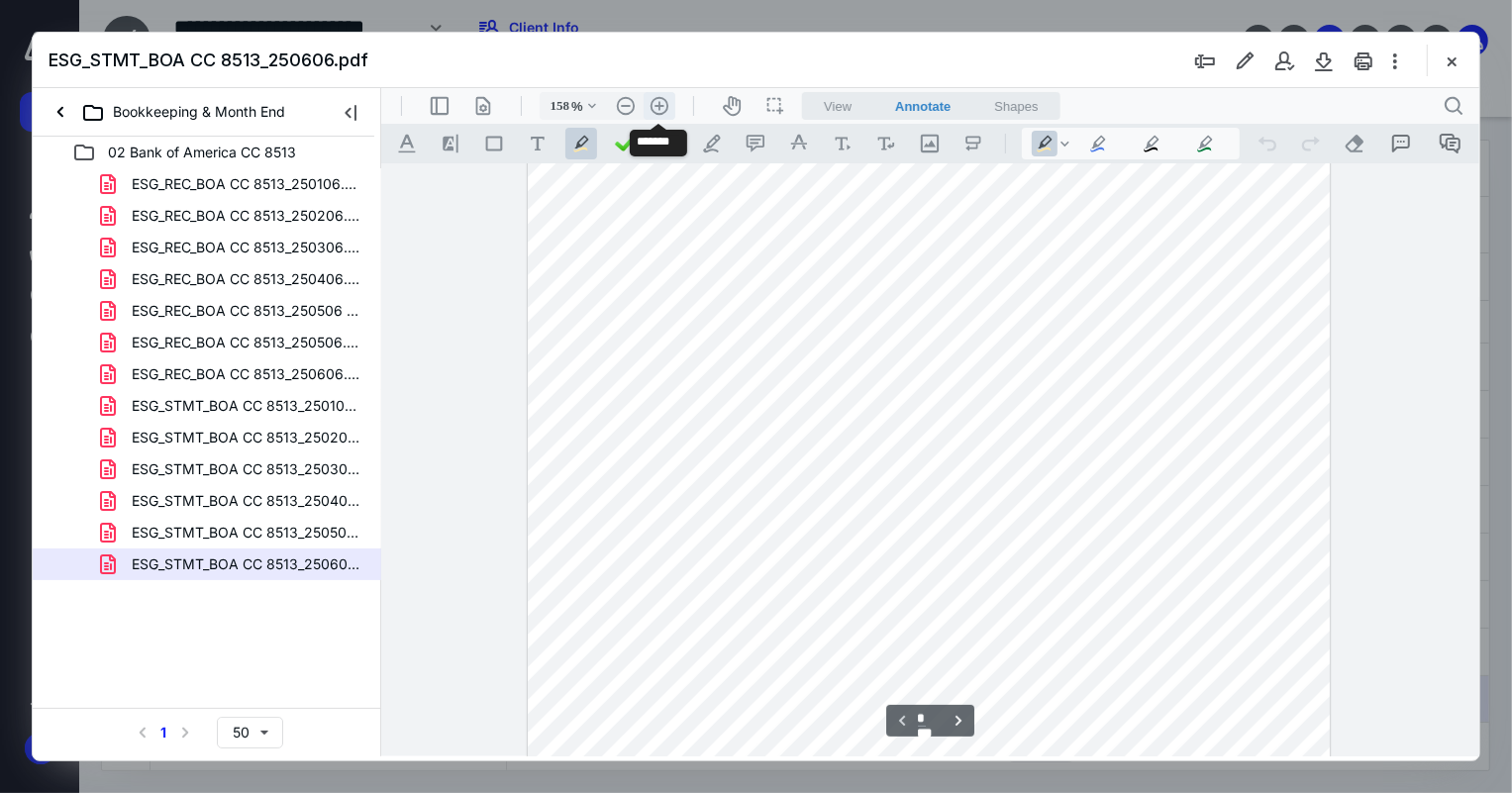 scroll, scrollTop: 449, scrollLeft: 0, axis: vertical 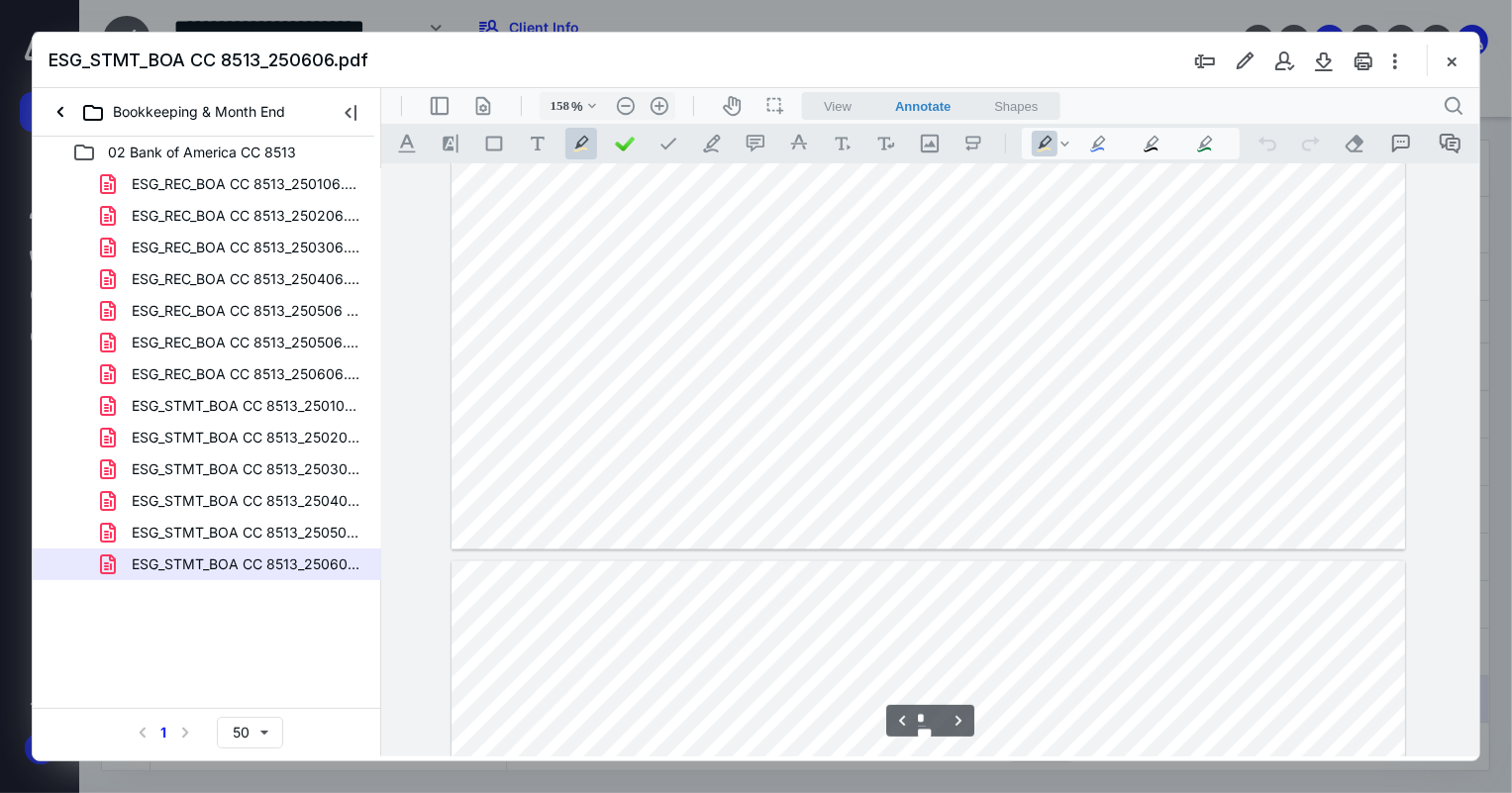 type on "*" 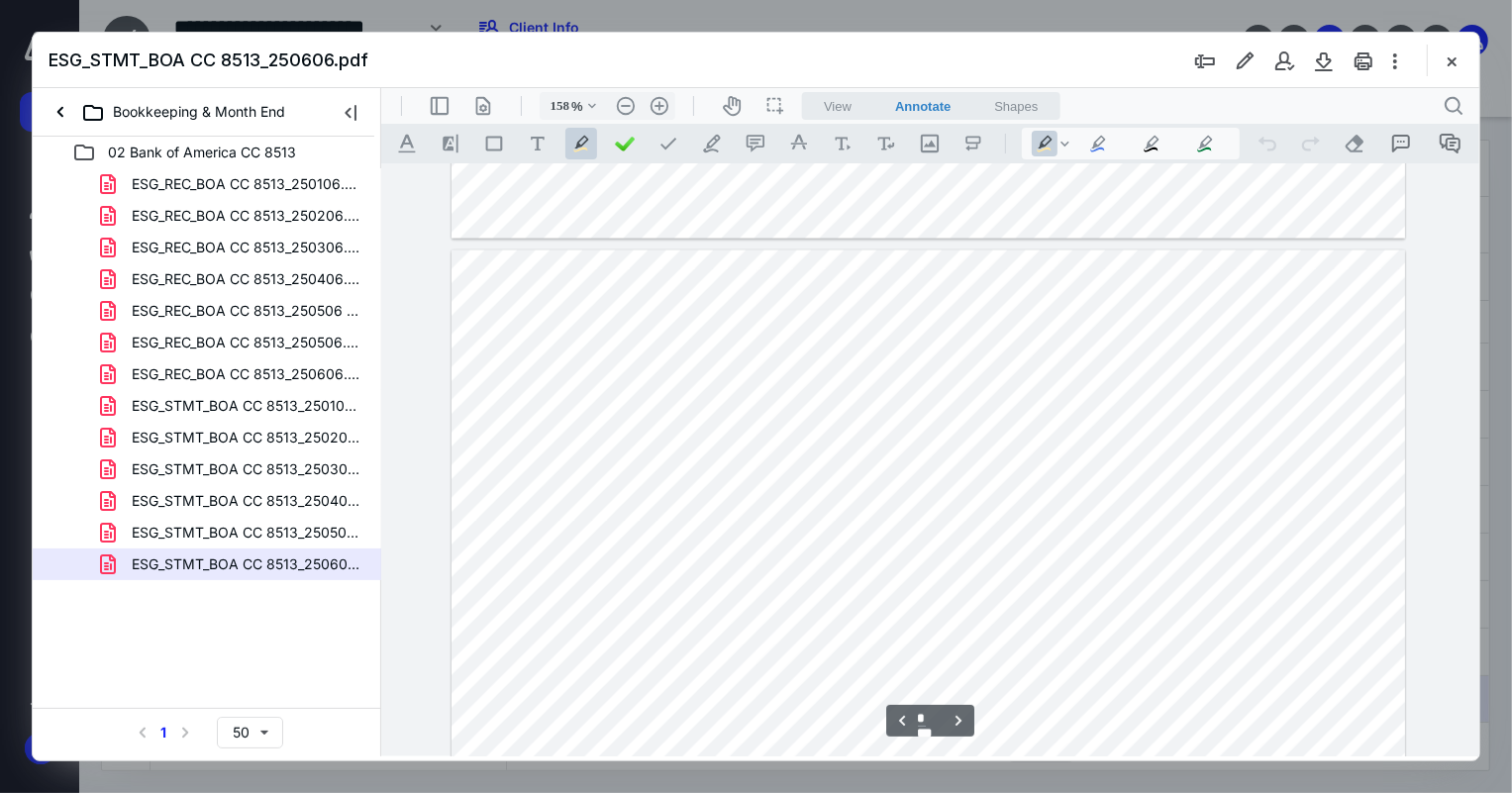 scroll, scrollTop: 2530, scrollLeft: 0, axis: vertical 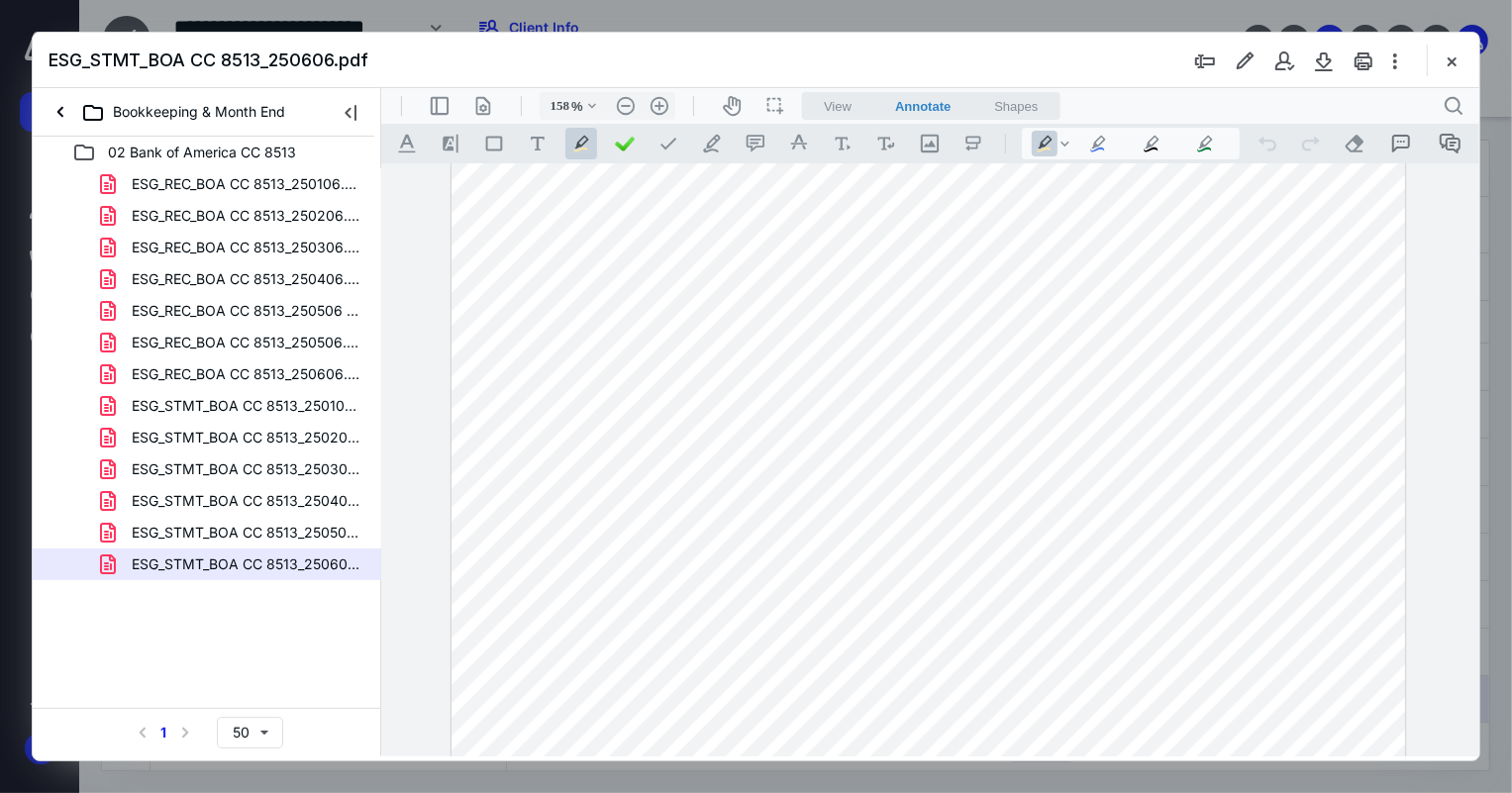 drag, startPoint x: 1447, startPoint y: 56, endPoint x: 1418, endPoint y: 69, distance: 31.780497 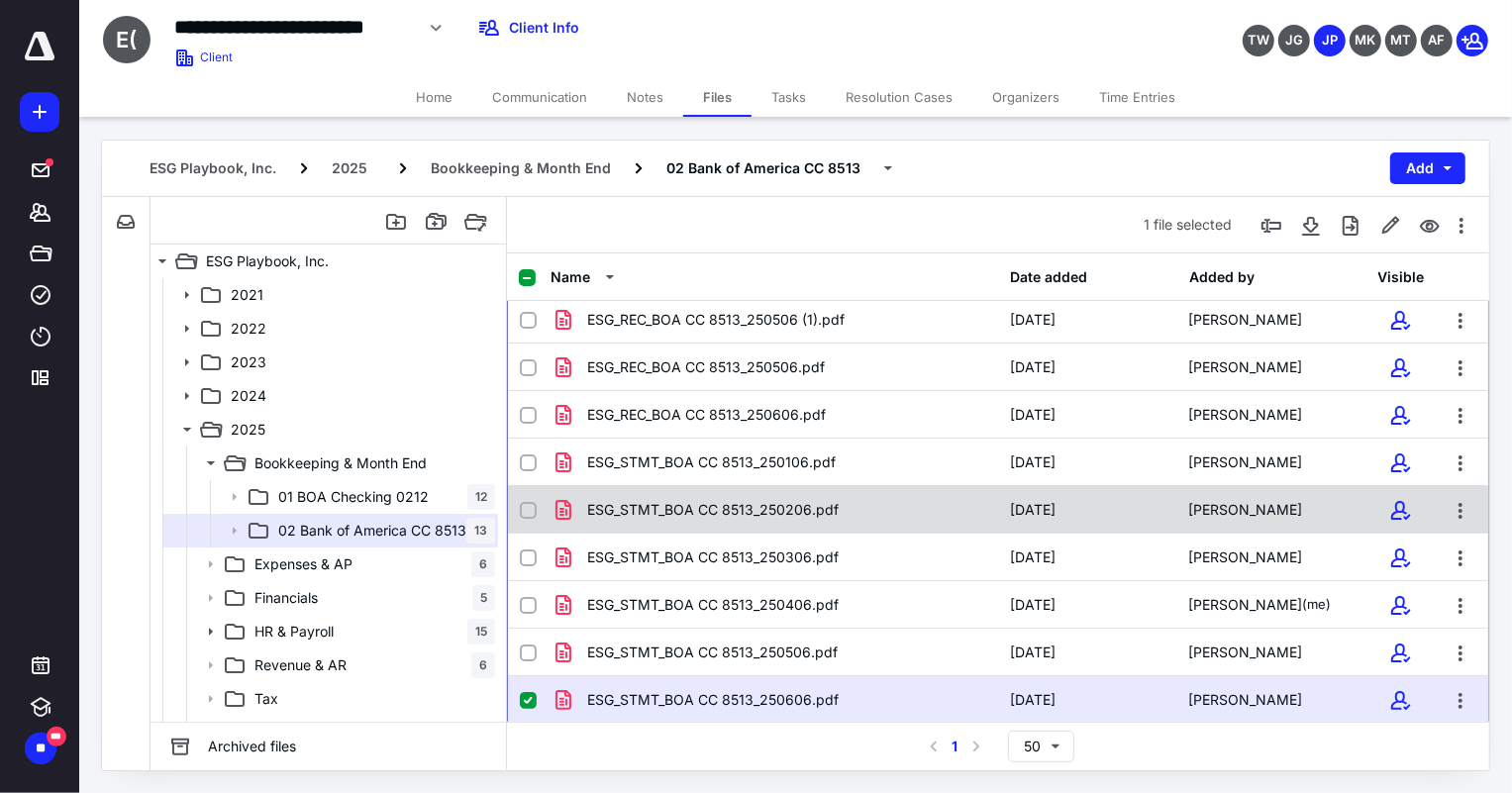 scroll, scrollTop: 242, scrollLeft: 0, axis: vertical 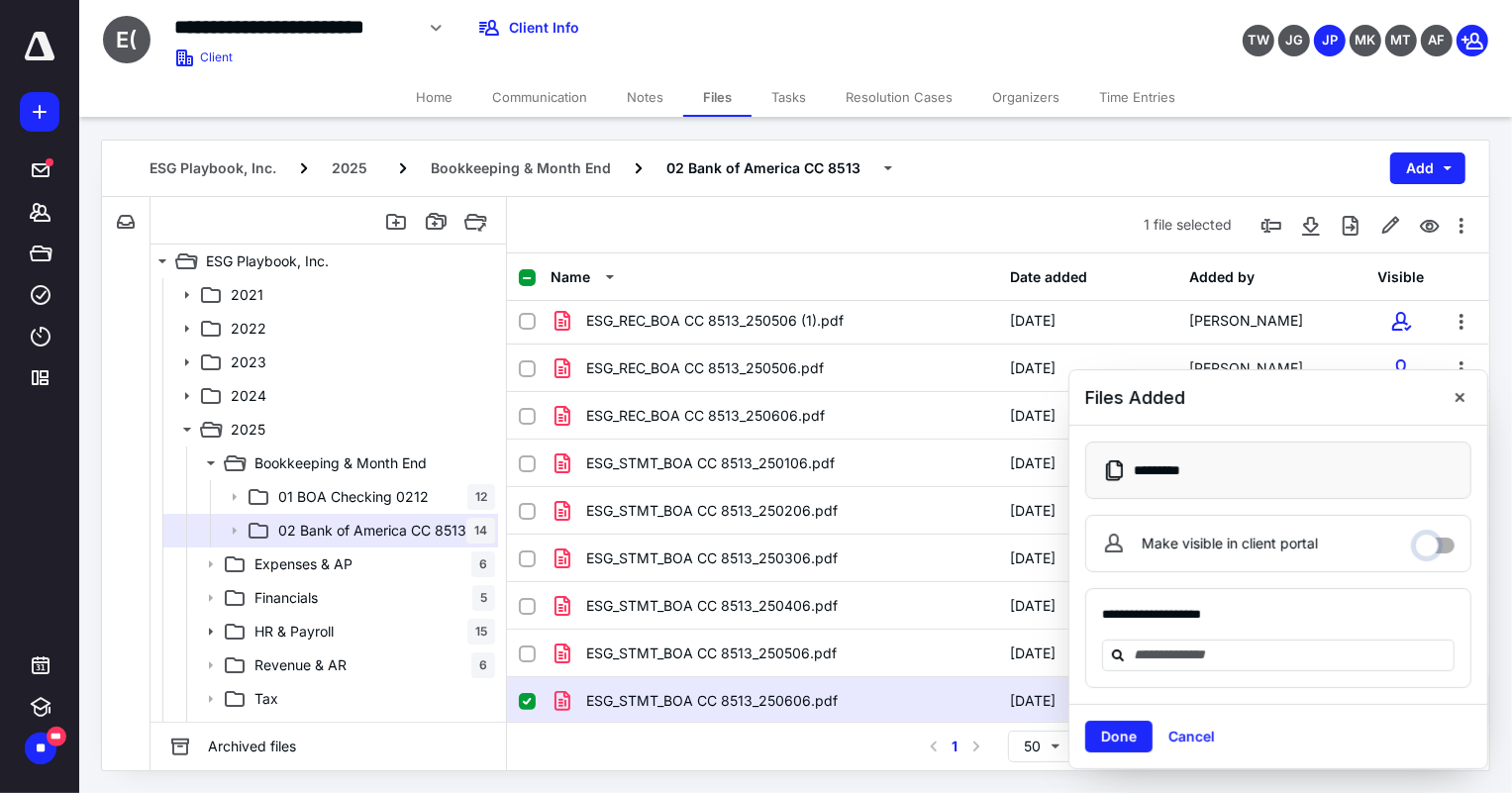 click on "Make visible in client portal" at bounding box center (1435, 541) 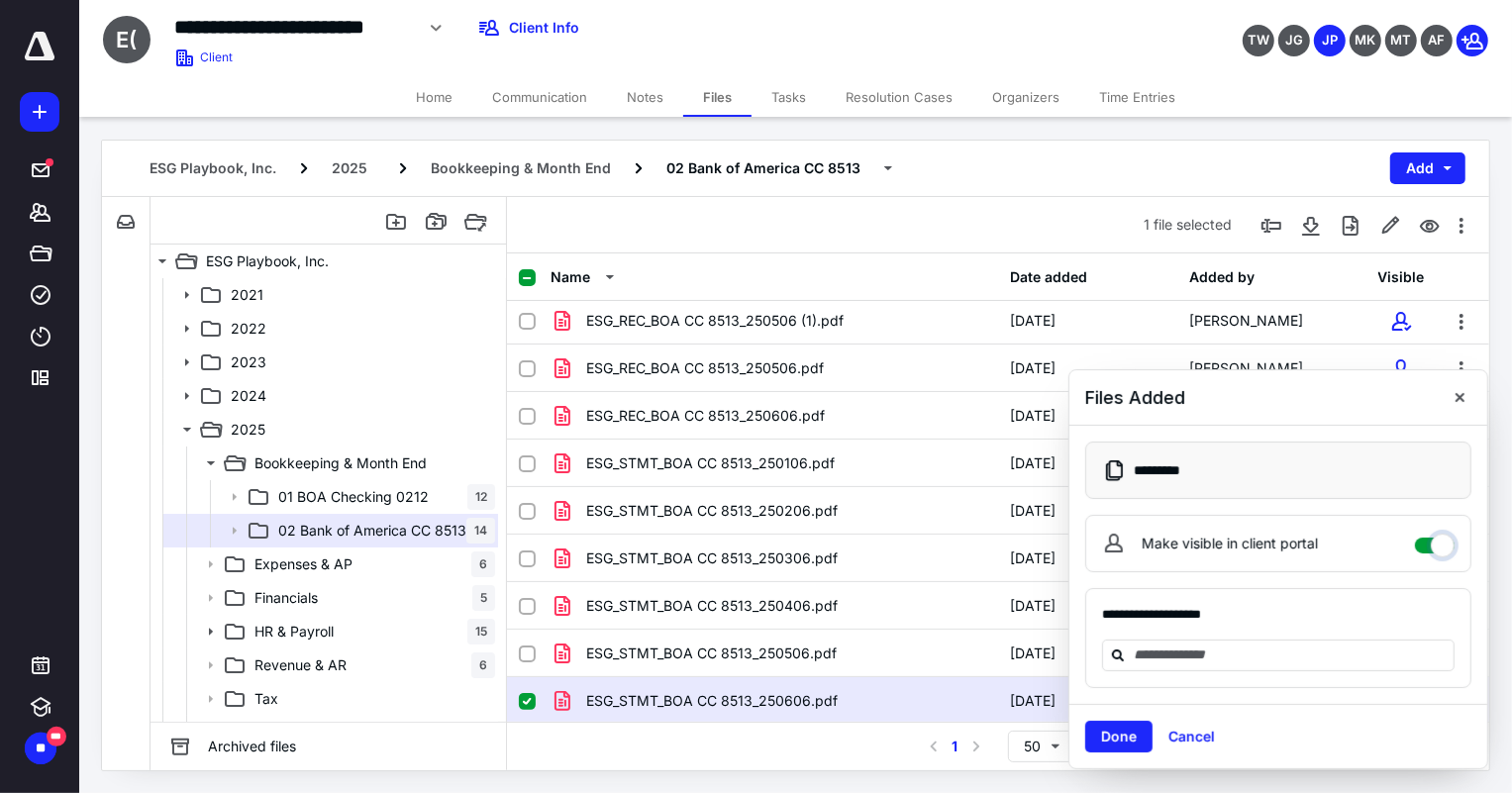 checkbox on "****" 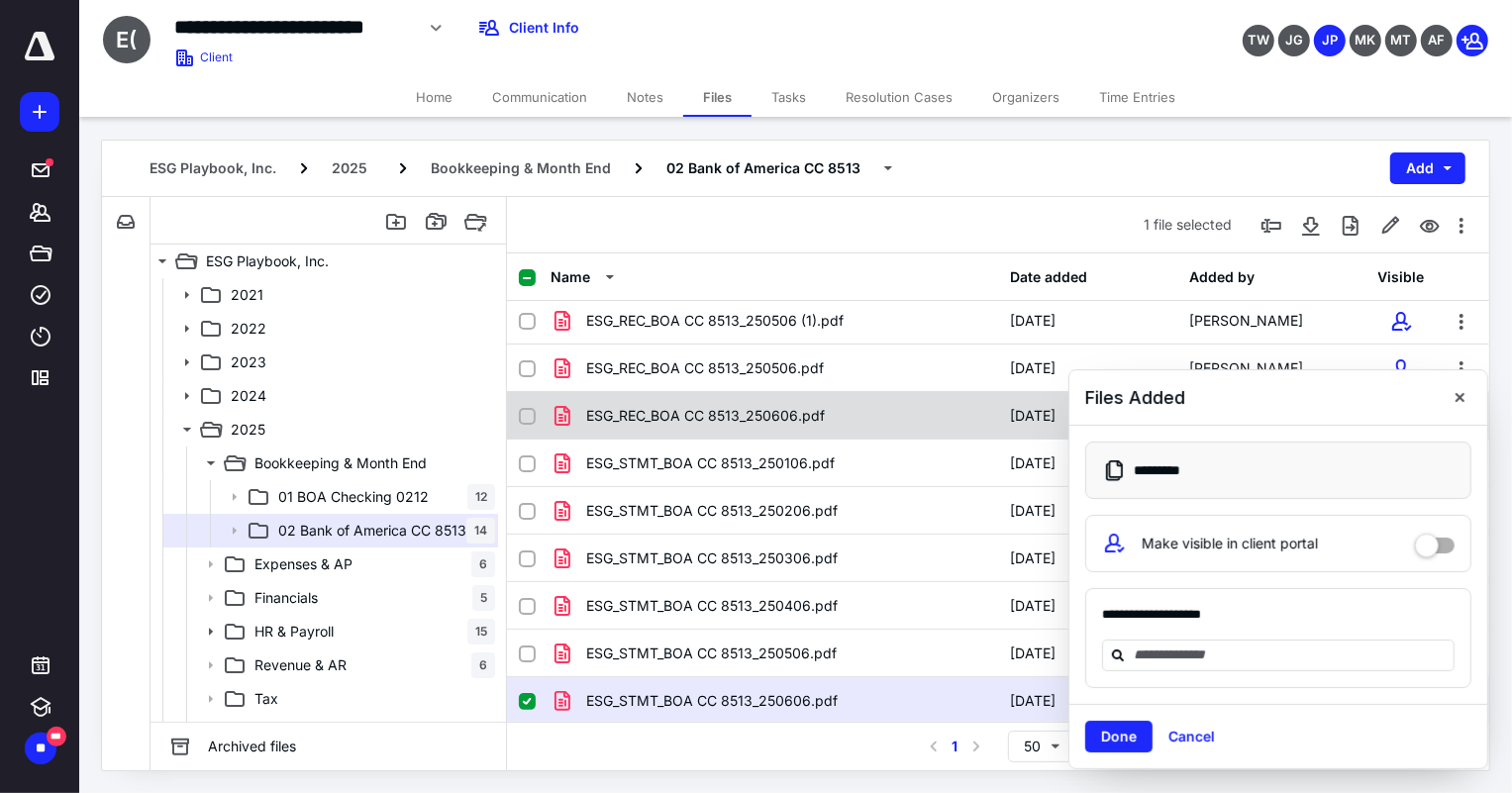 click at bounding box center (1460, 397) 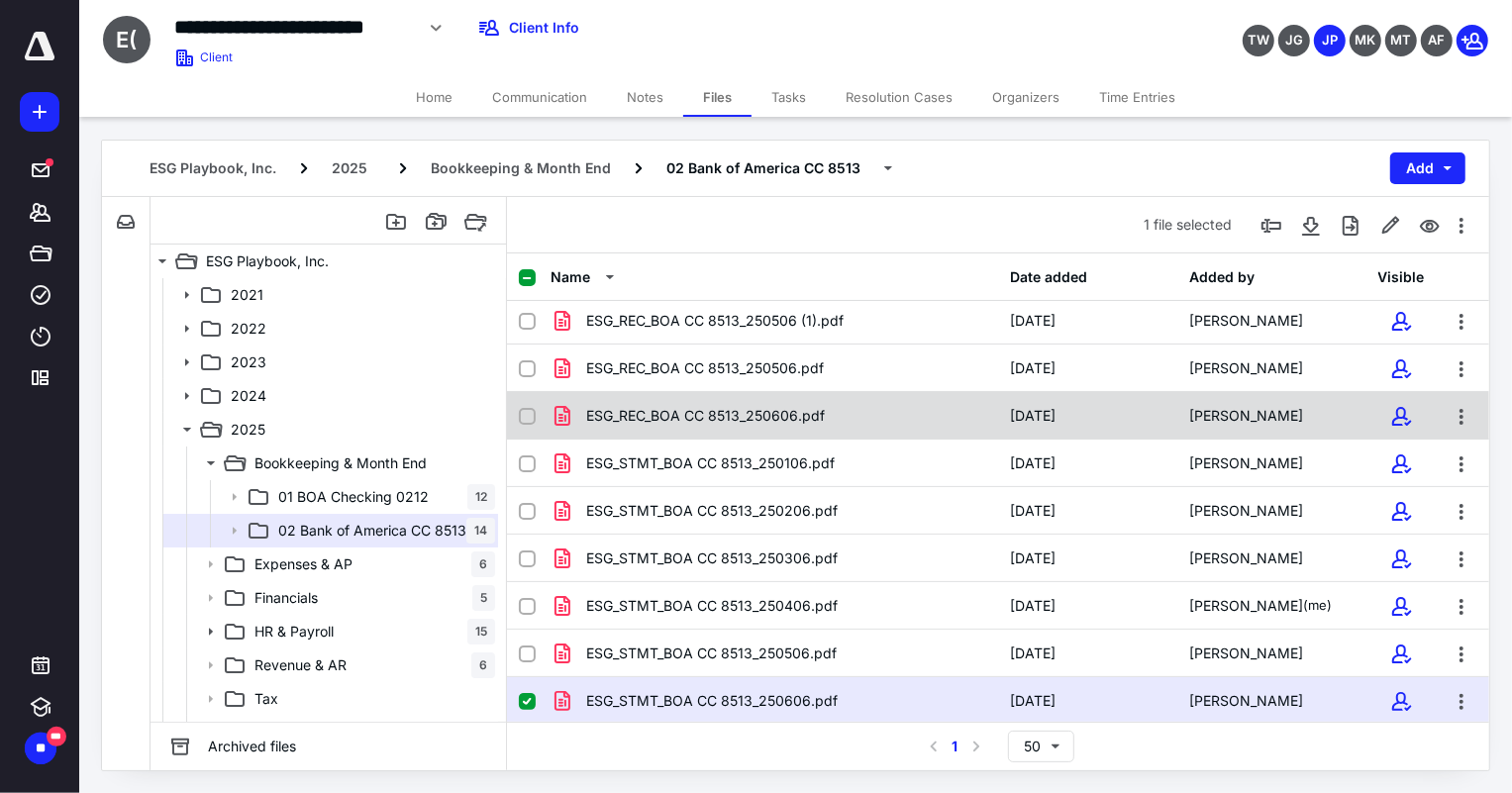 click on "ESG_REC_BOA CC 8513_250606.pdf" at bounding box center [774, 416] 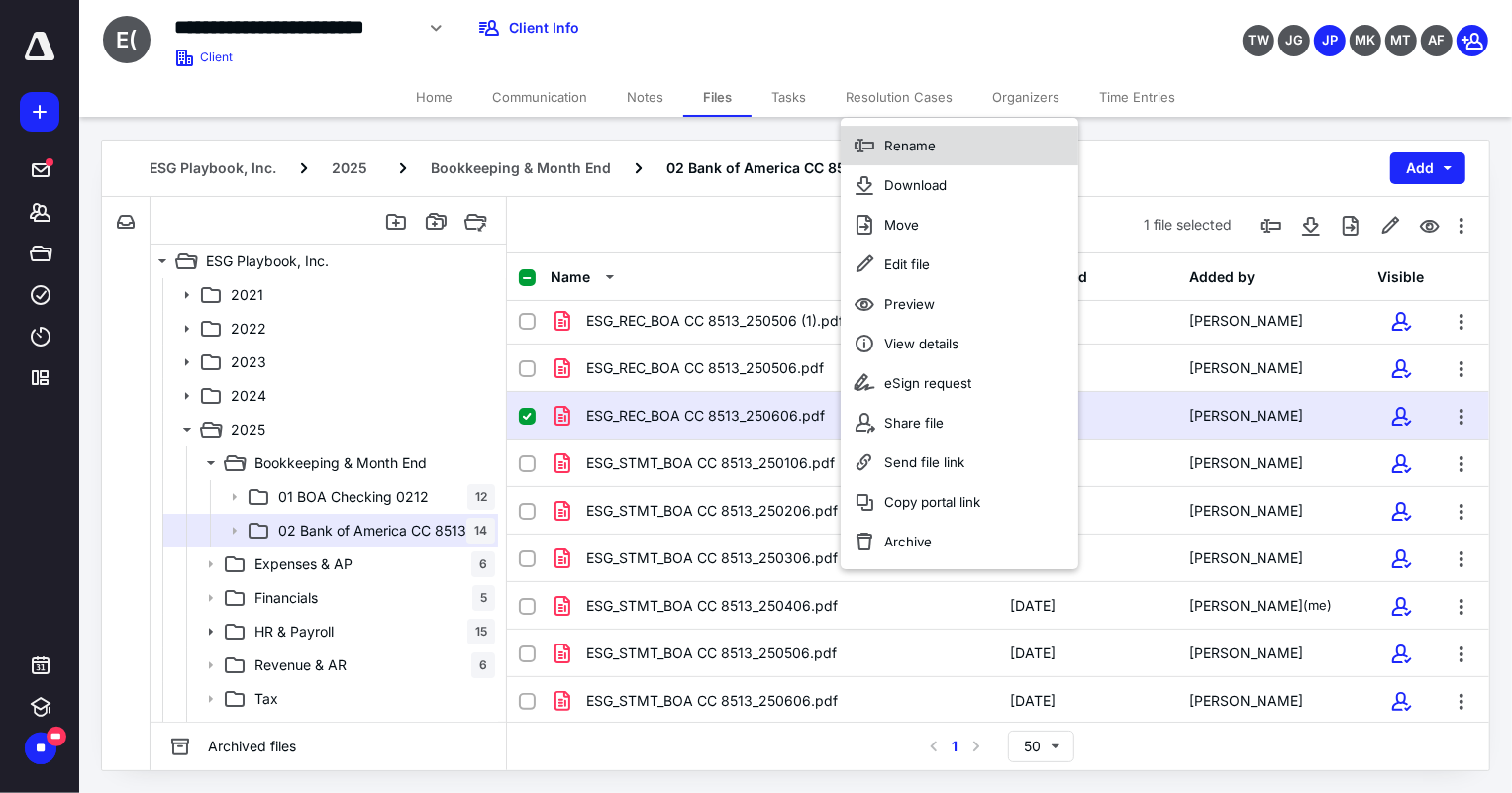 click on "Rename" at bounding box center (910, 146) 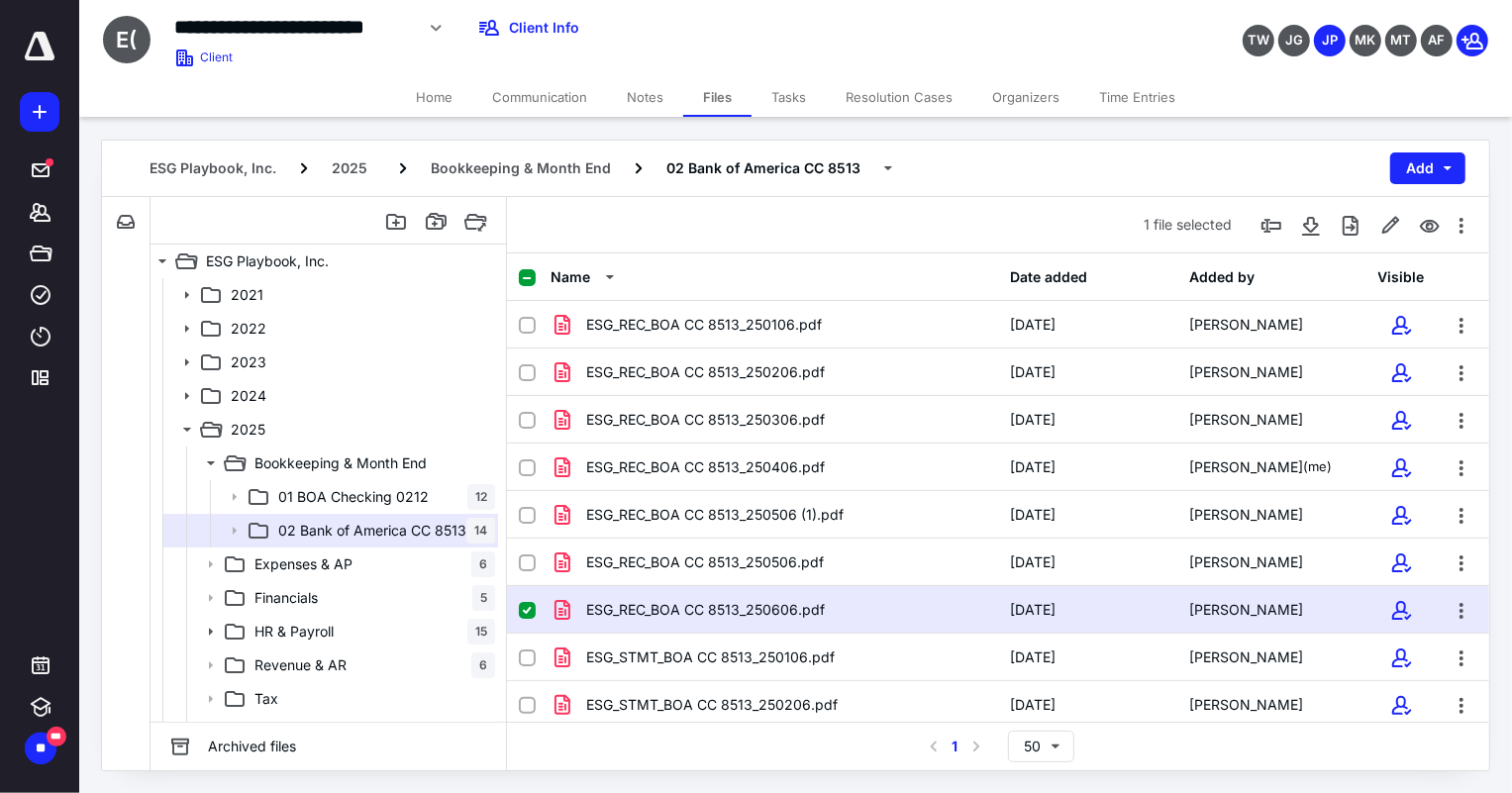 scroll, scrollTop: 0, scrollLeft: 0, axis: both 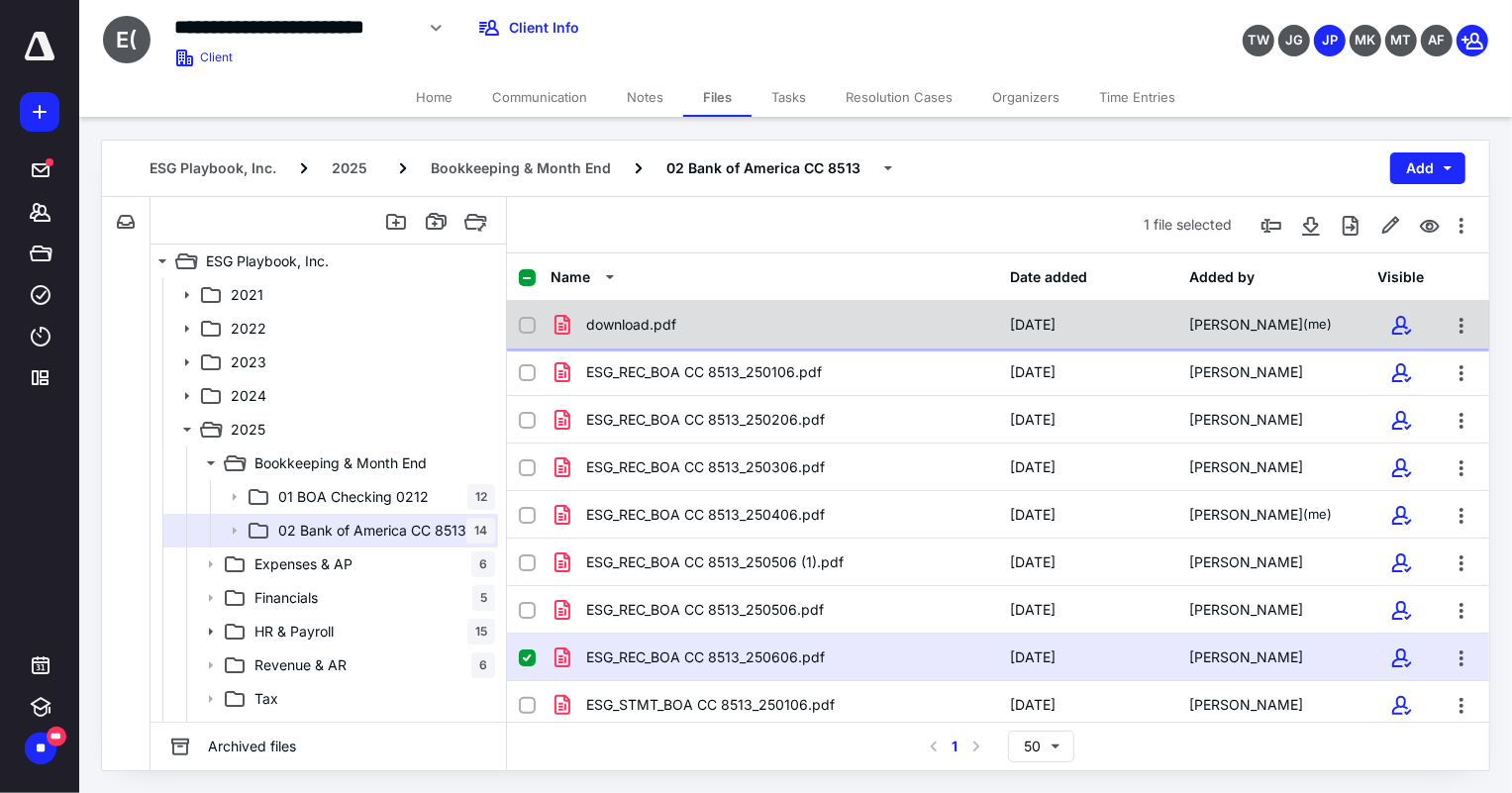 click on "download.pdf [DATE] [PERSON_NAME]  (me)" at bounding box center (998, 325) 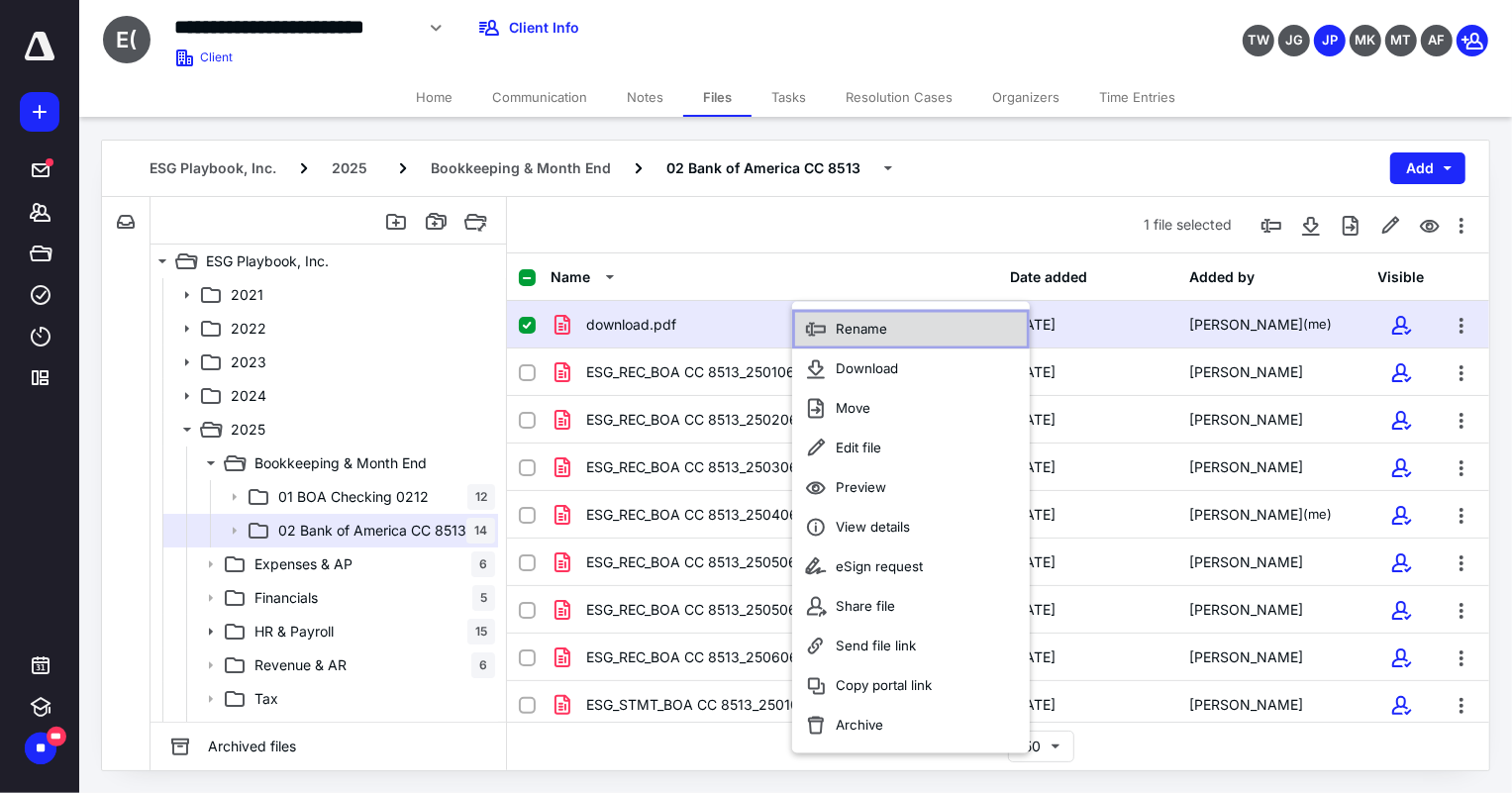 click on "Rename" at bounding box center (861, 330) 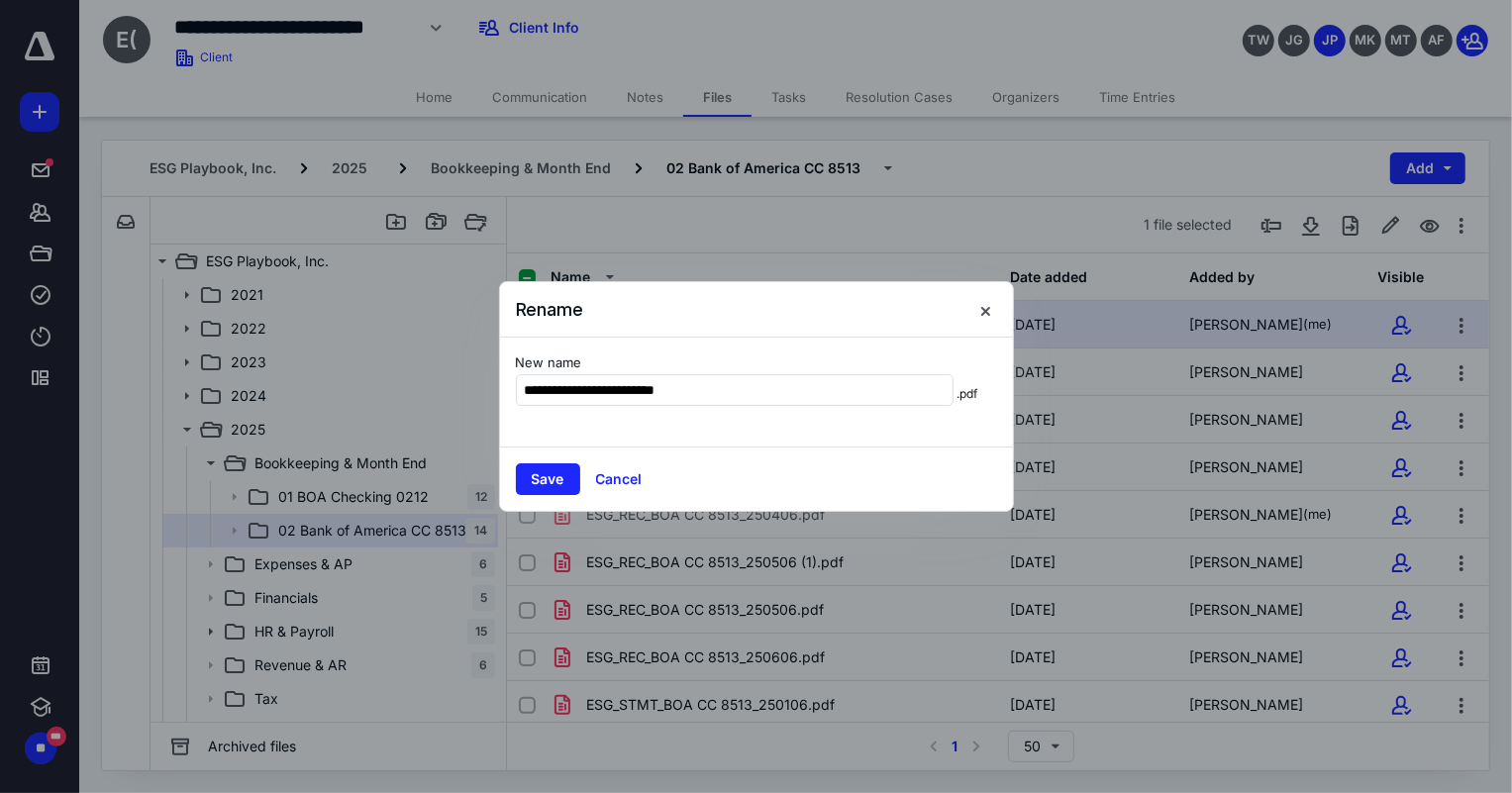 type on "**********" 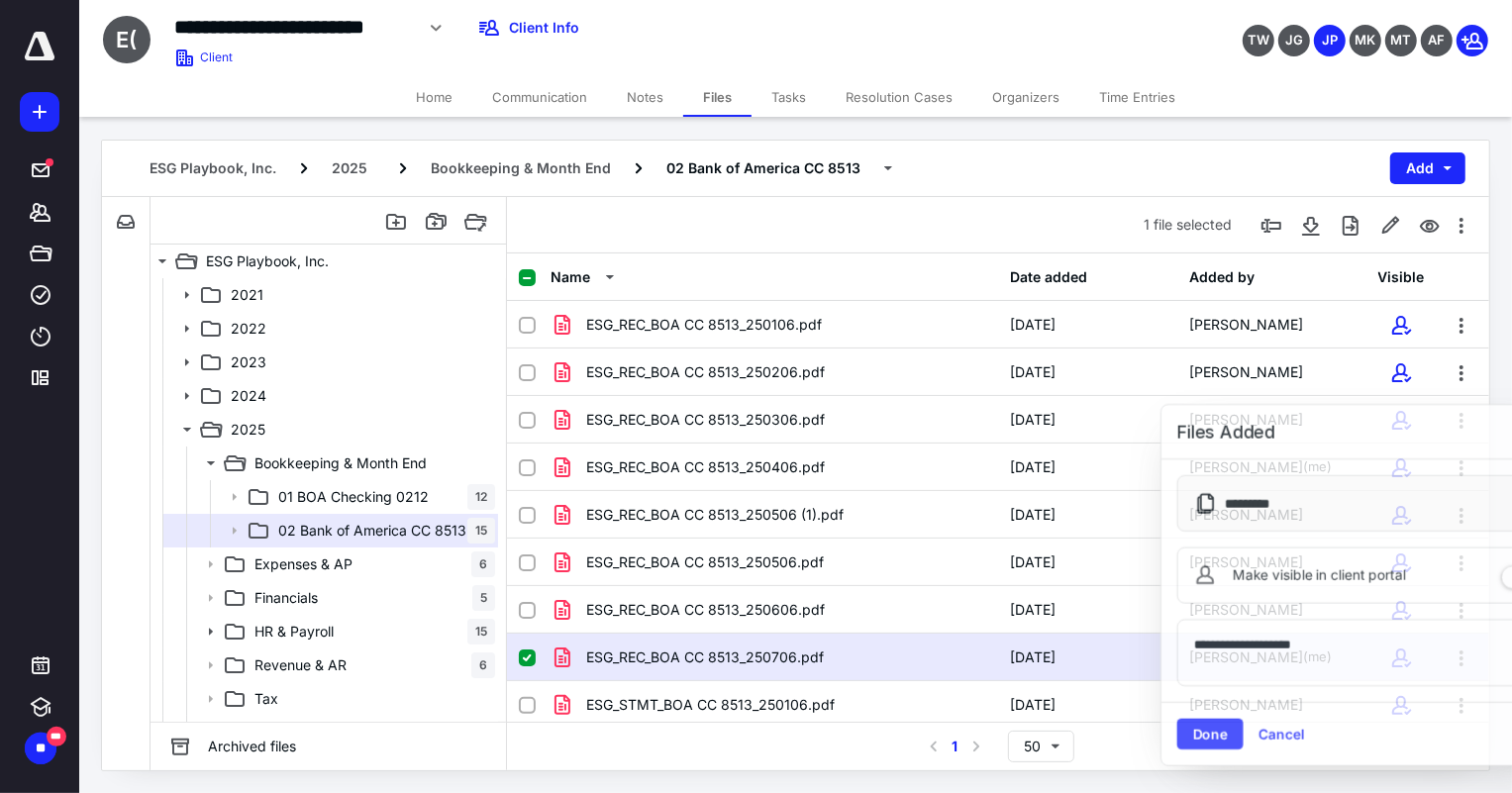 scroll, scrollTop: 289, scrollLeft: 0, axis: vertical 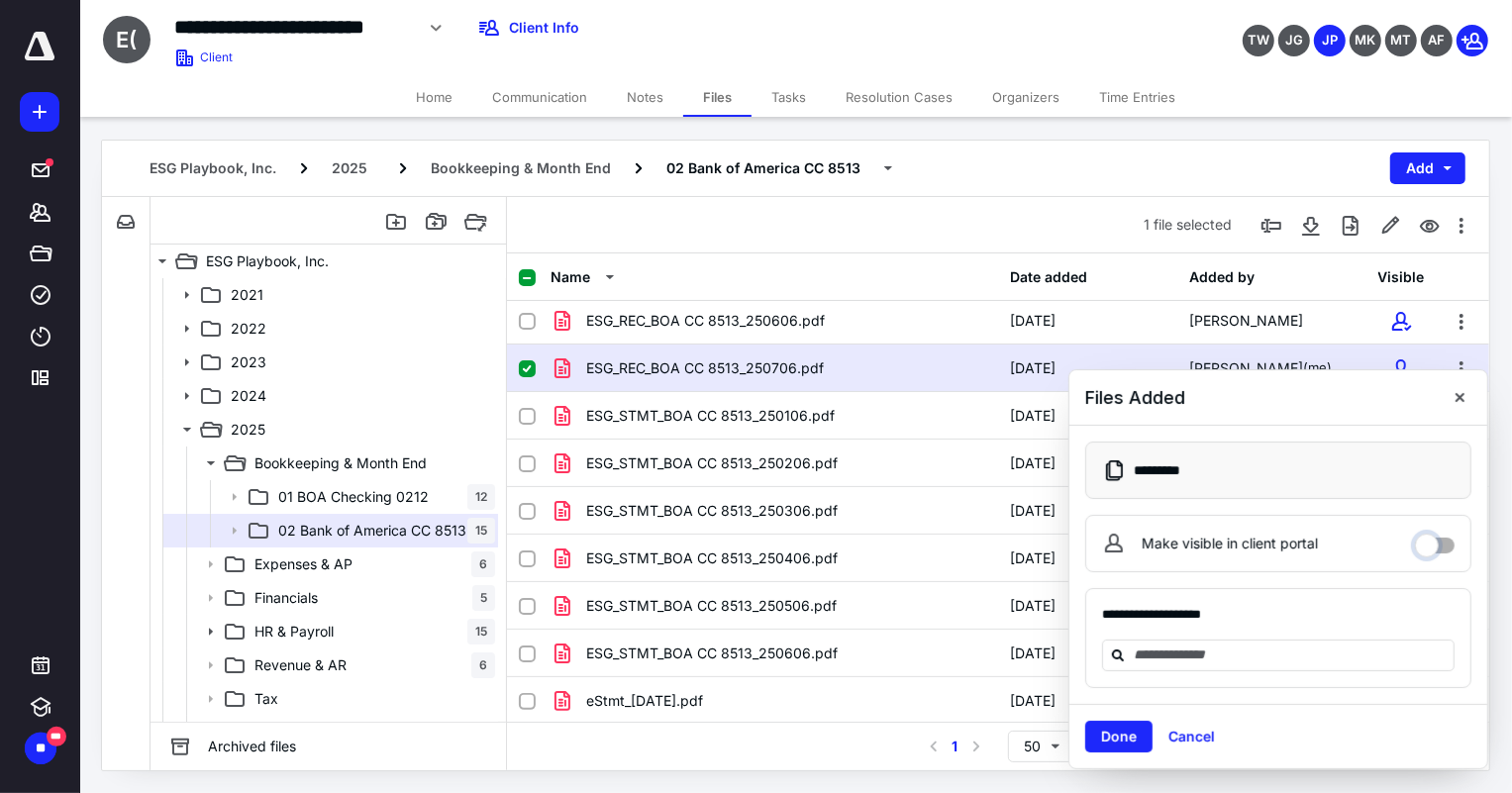 click on "Make visible in client portal" at bounding box center (1435, 541) 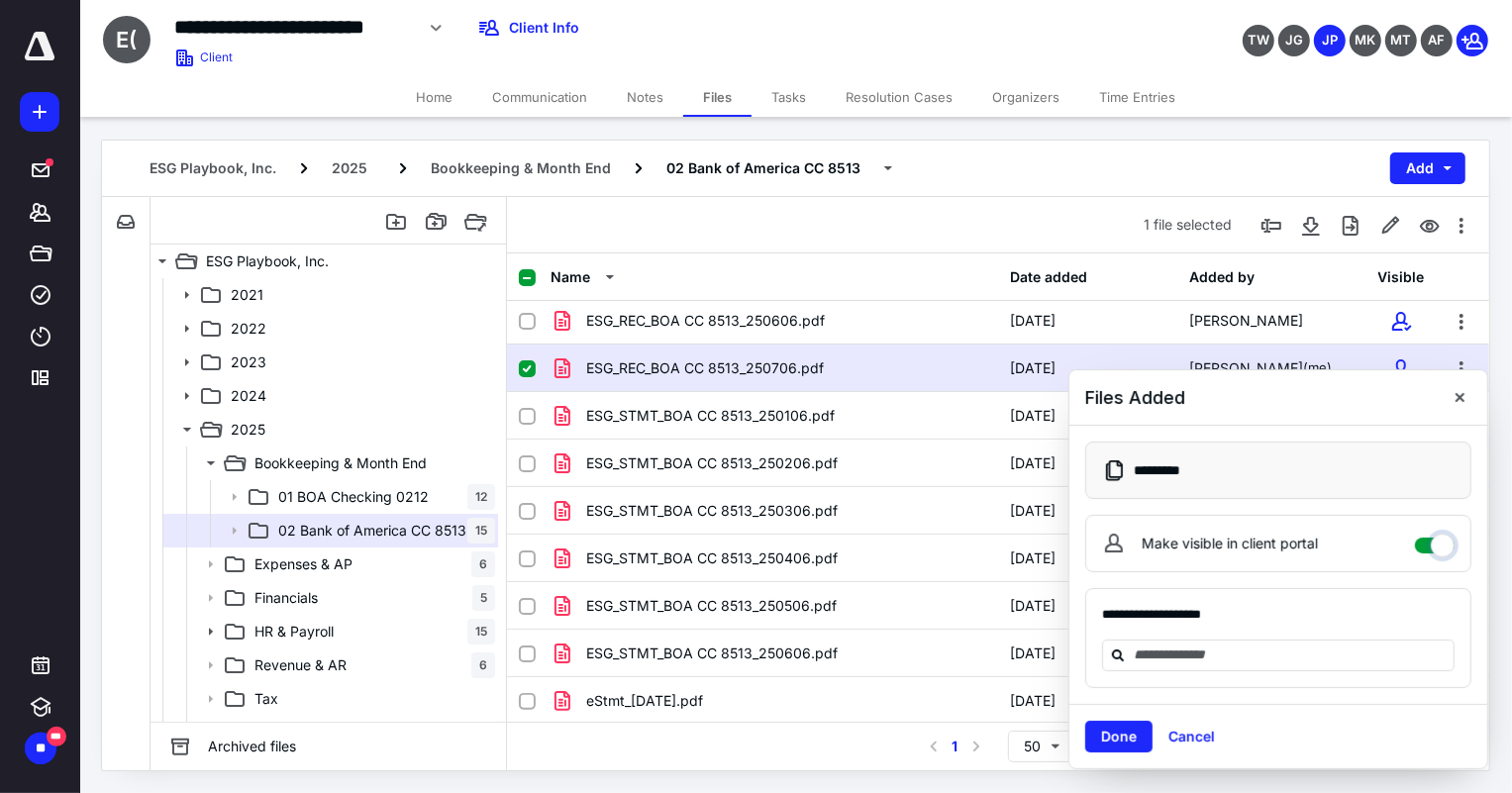 checkbox on "****" 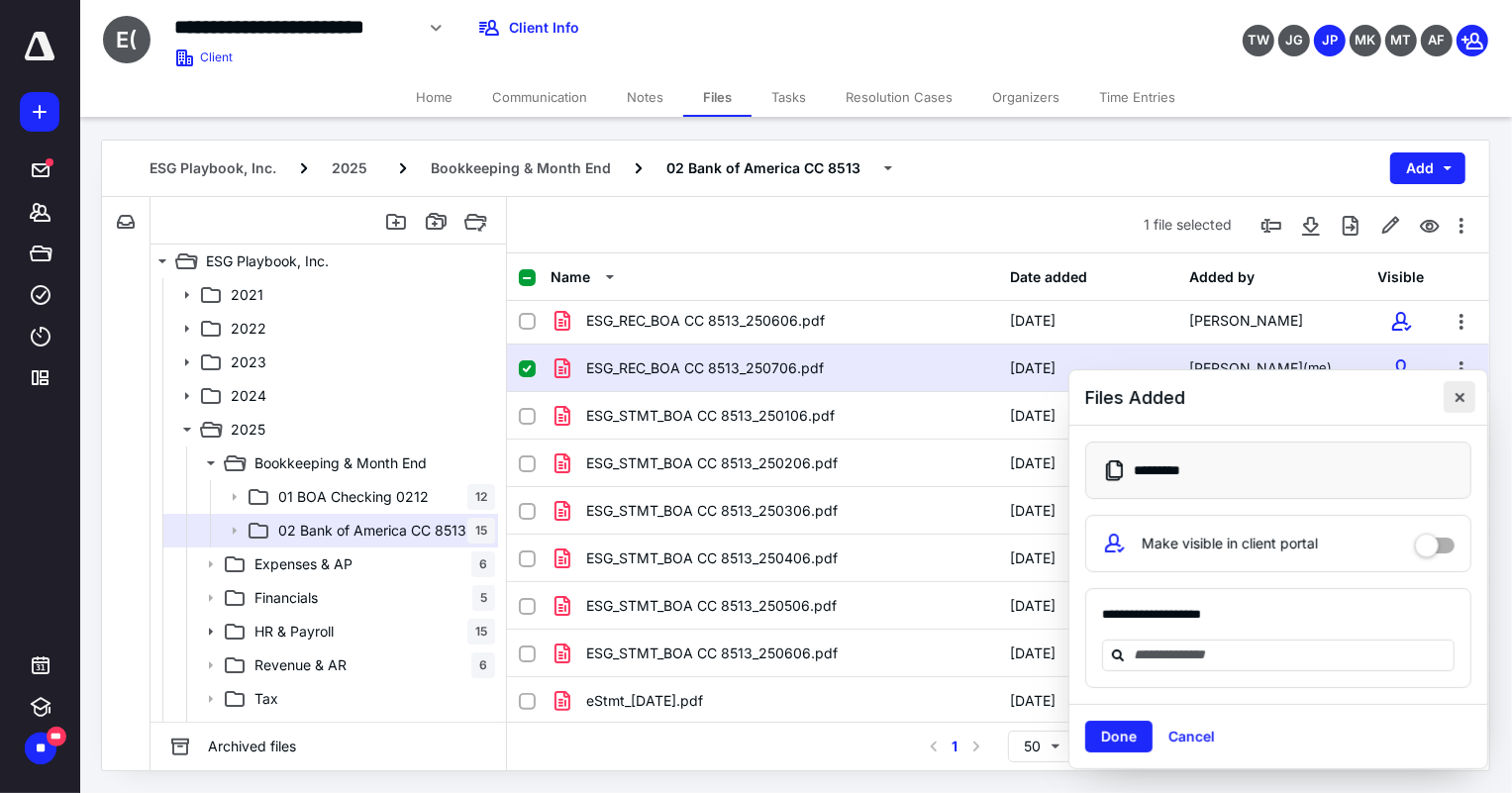 click at bounding box center [1460, 397] 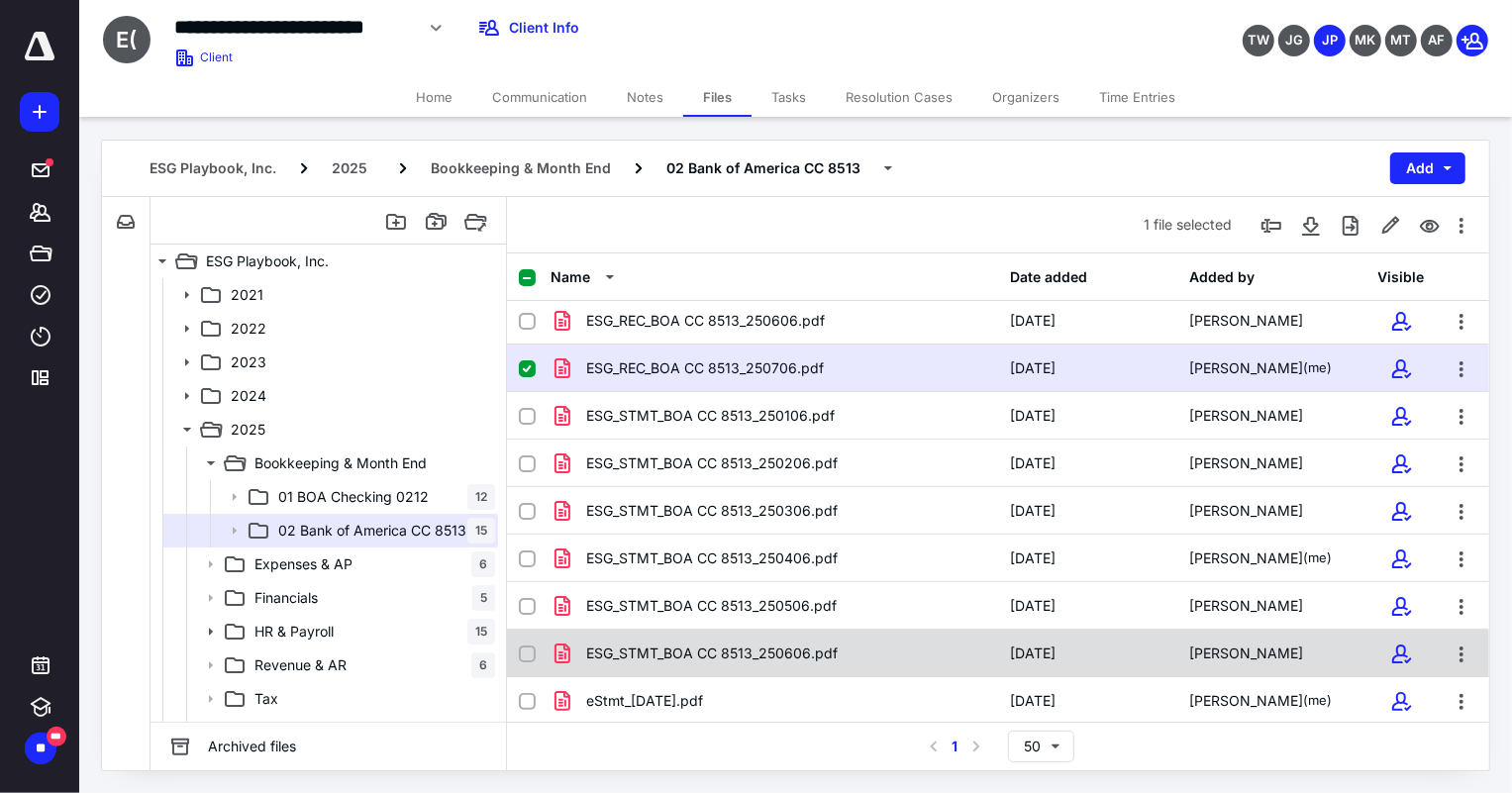 checkbox on "true" 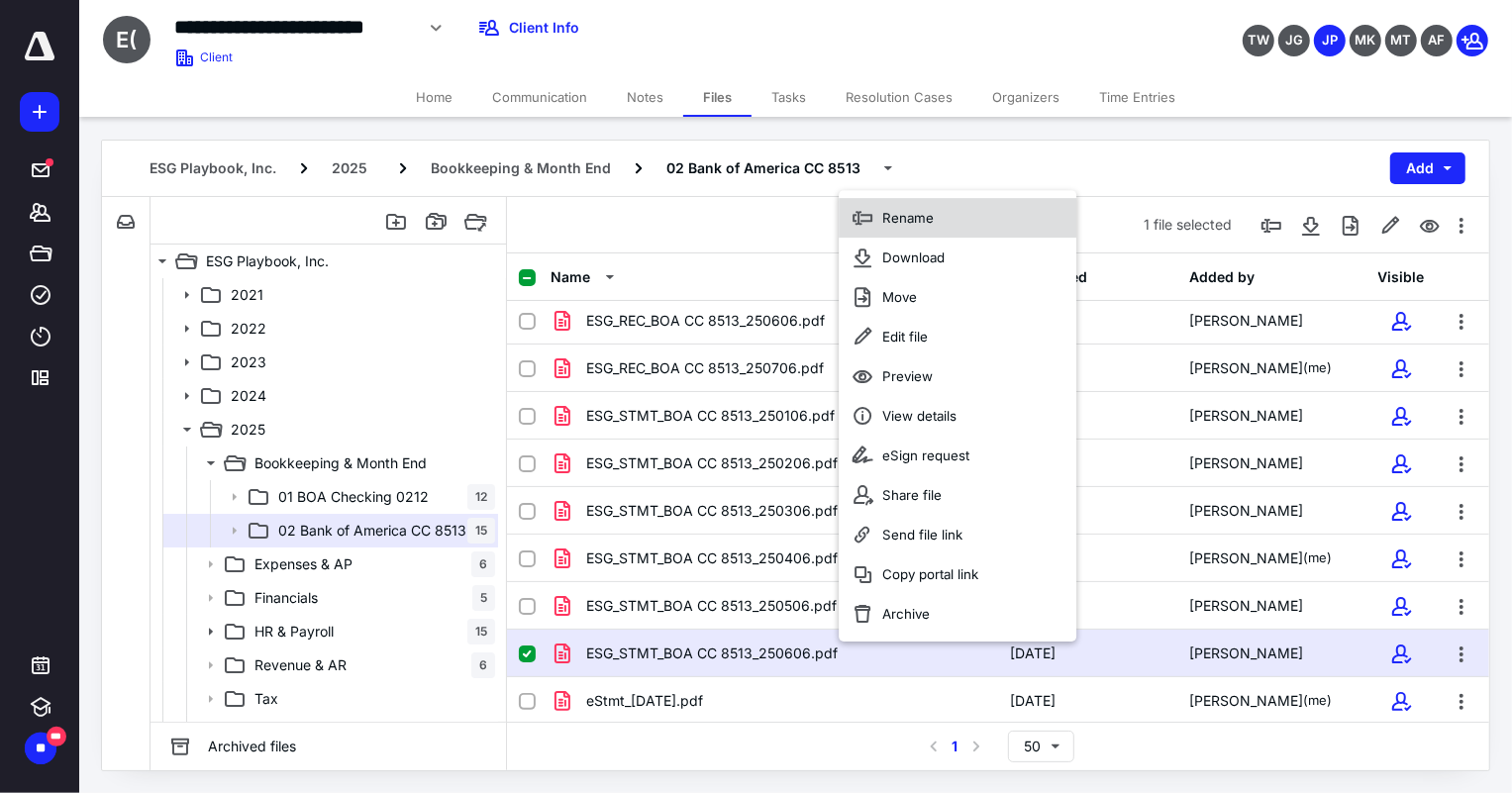 click on "Rename" at bounding box center (958, 218) 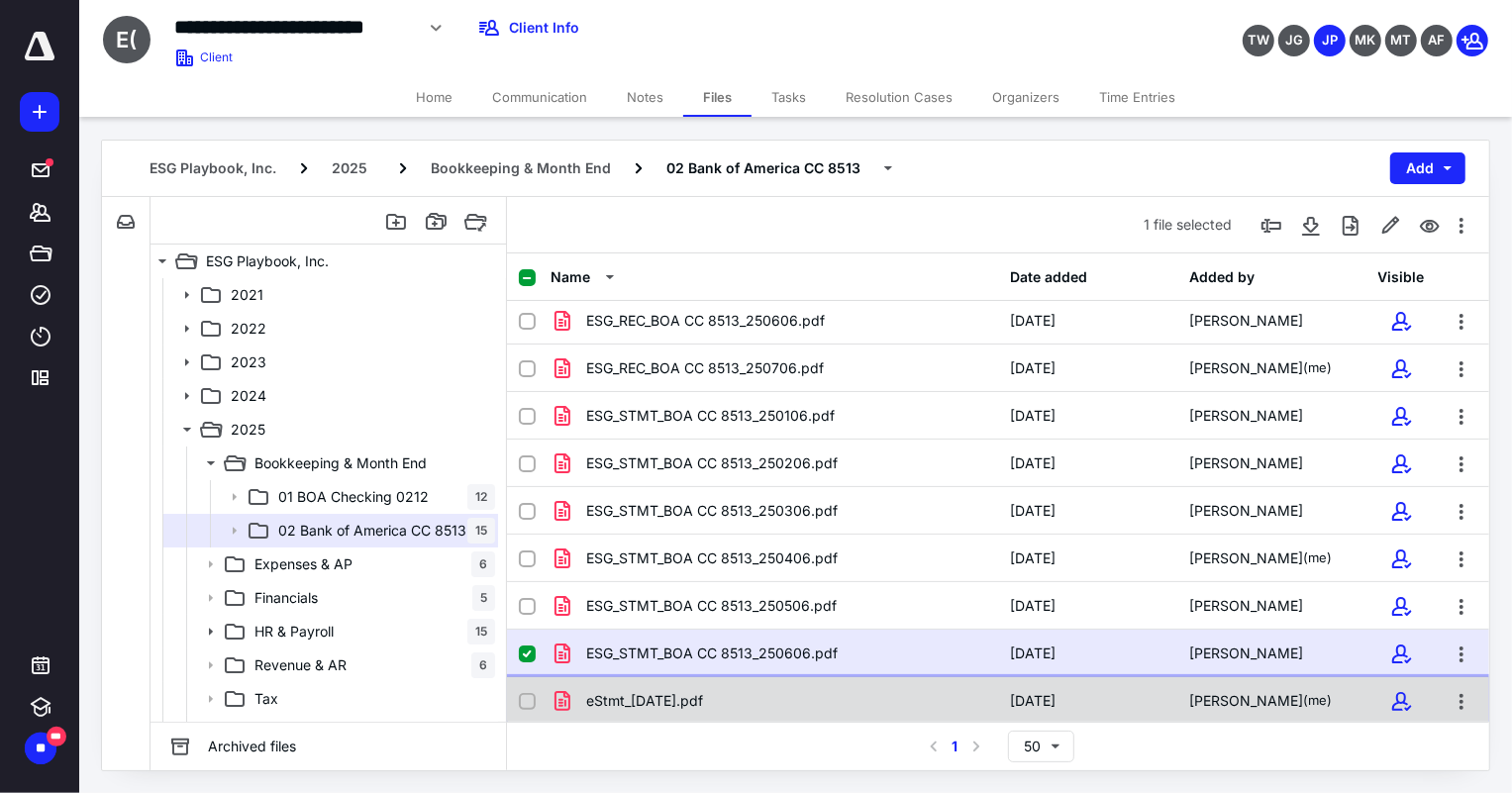 click on "eStmt_[DATE].pdf" at bounding box center (774, 701) 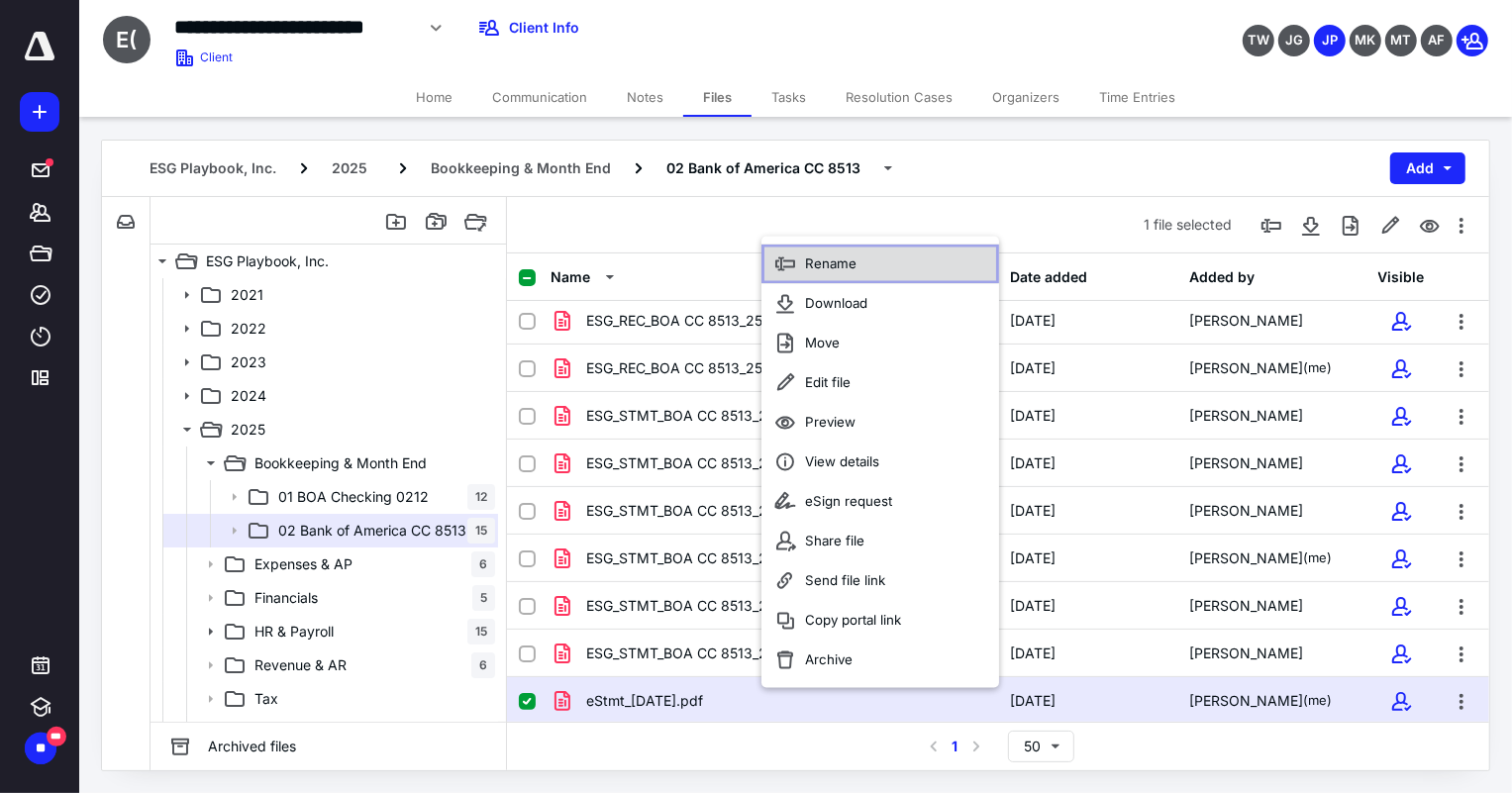 click on "Rename" at bounding box center [880, 263] 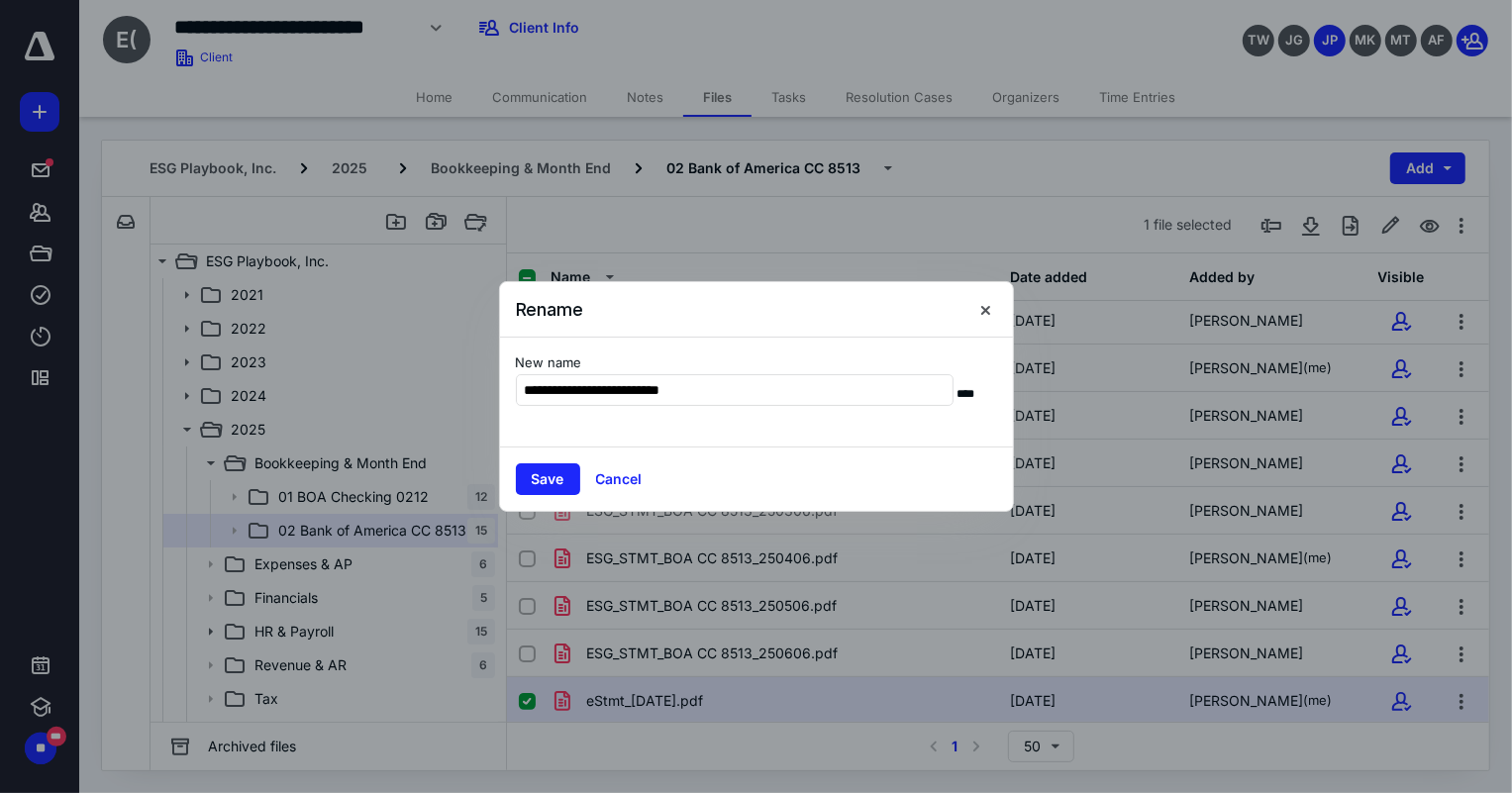 type on "**********" 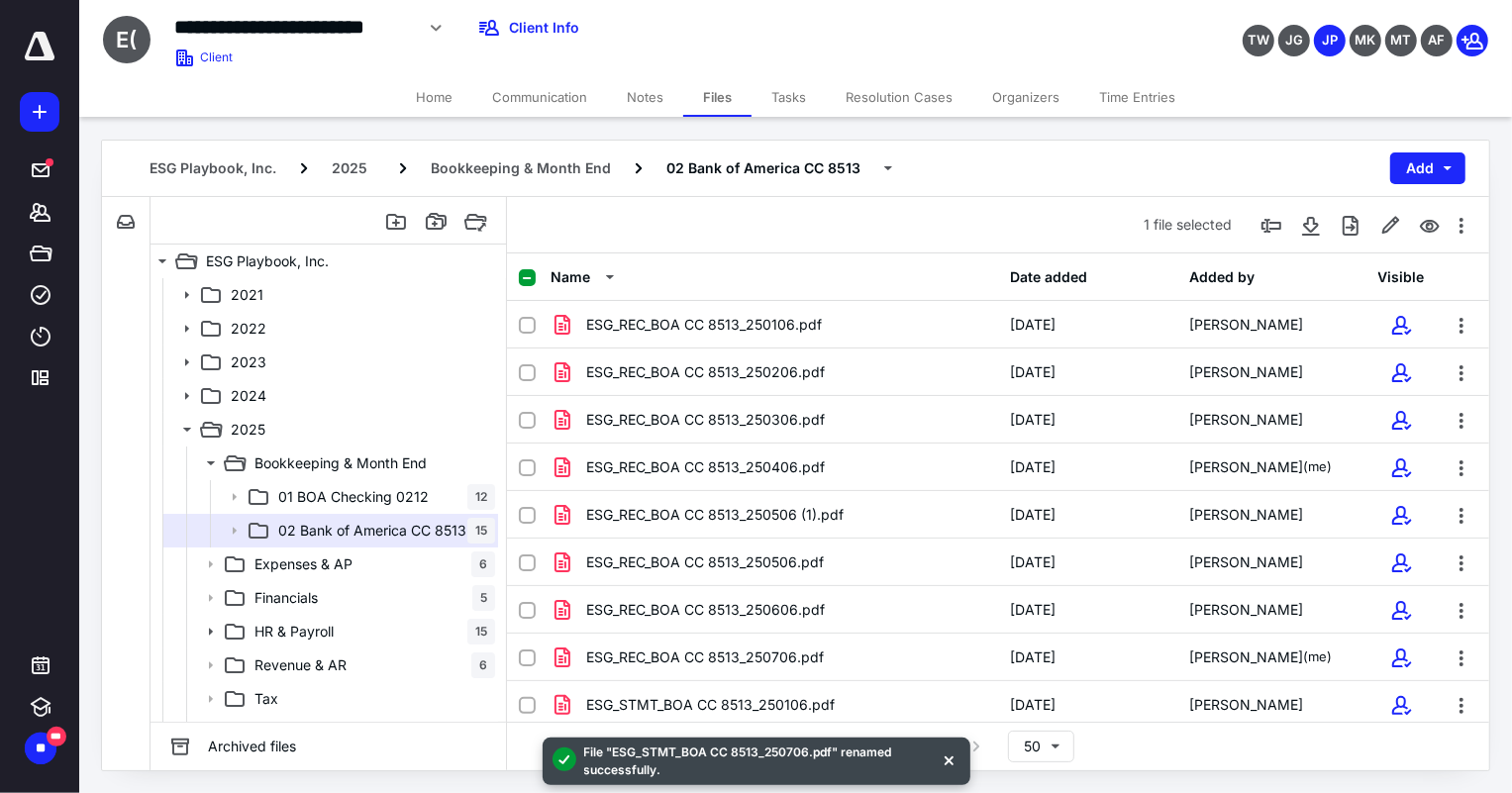 scroll, scrollTop: 289, scrollLeft: 0, axis: vertical 